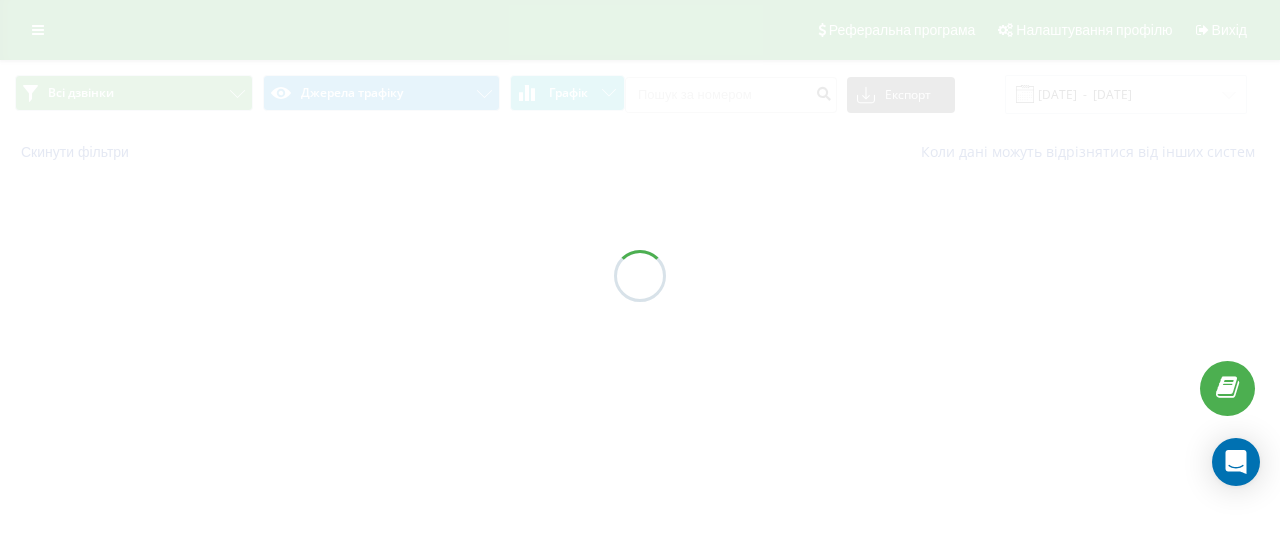 scroll, scrollTop: 0, scrollLeft: 0, axis: both 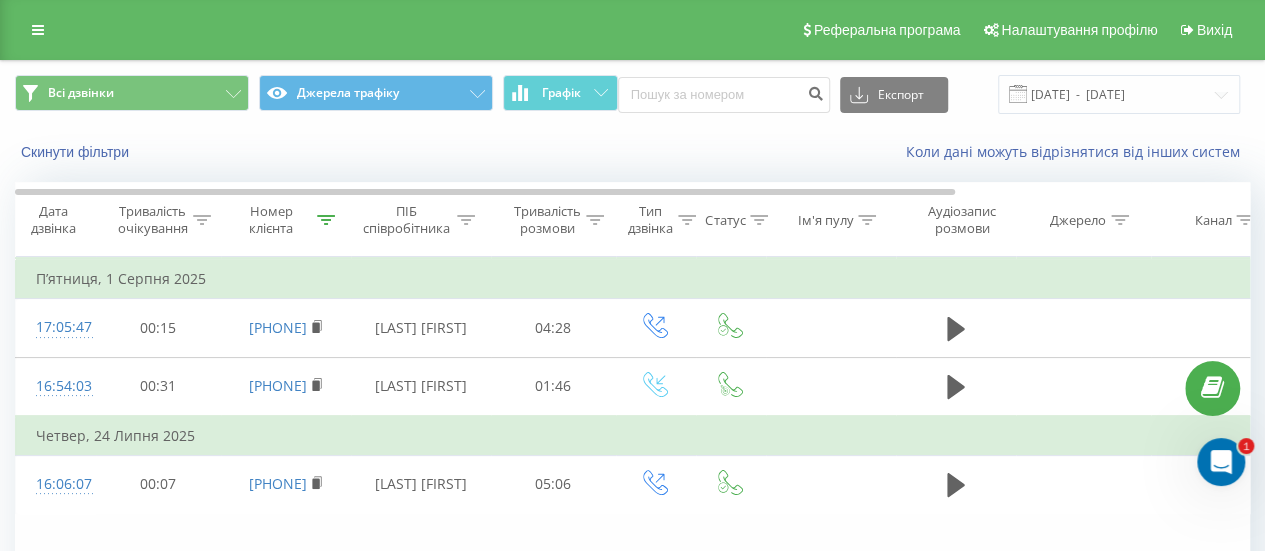 click on "Номер клієнта" at bounding box center [283, 220] 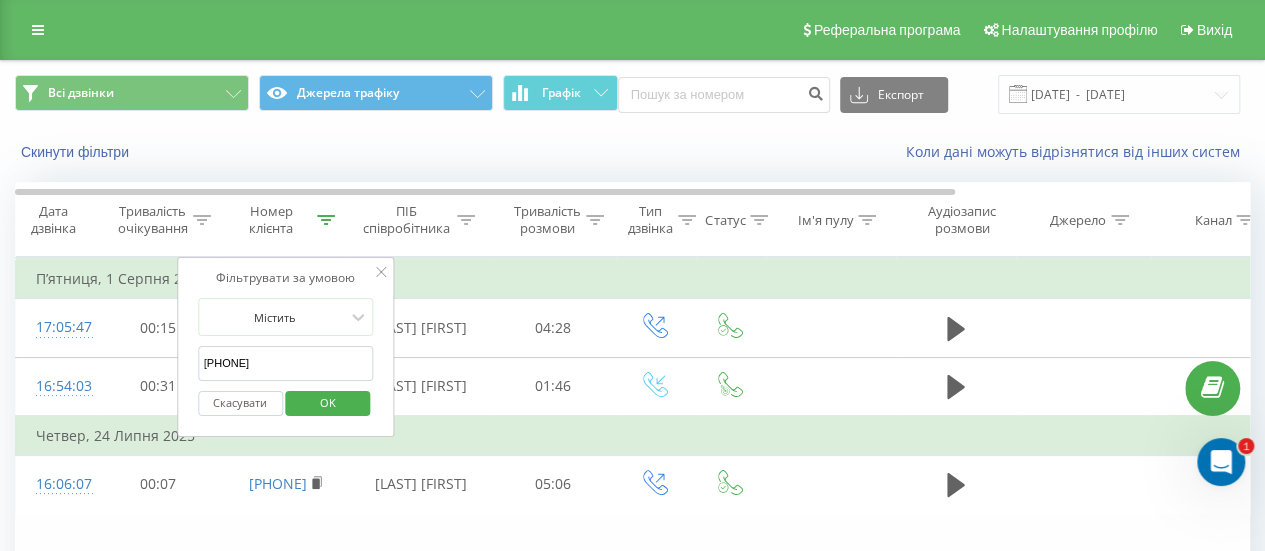 click on "48791115695" at bounding box center [286, 363] 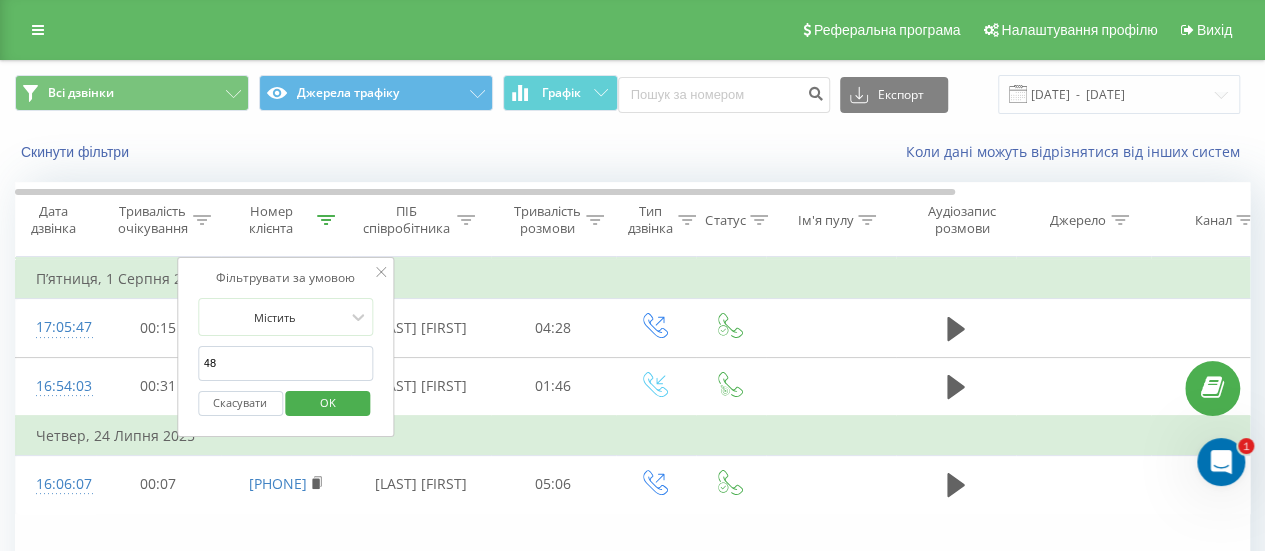 type on "4" 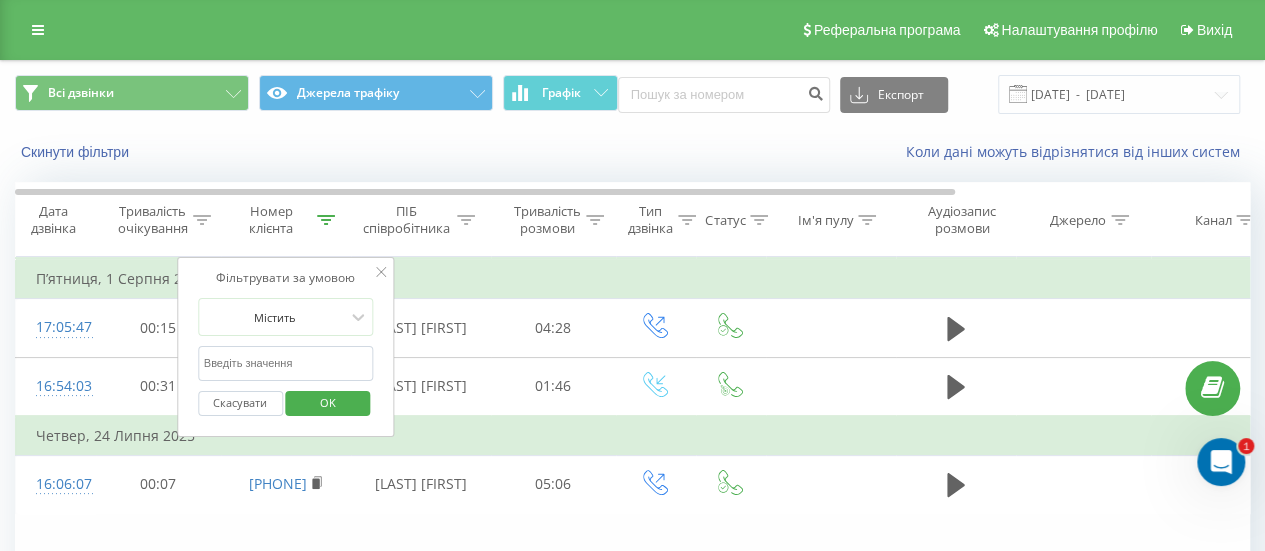 paste on "48535373443" 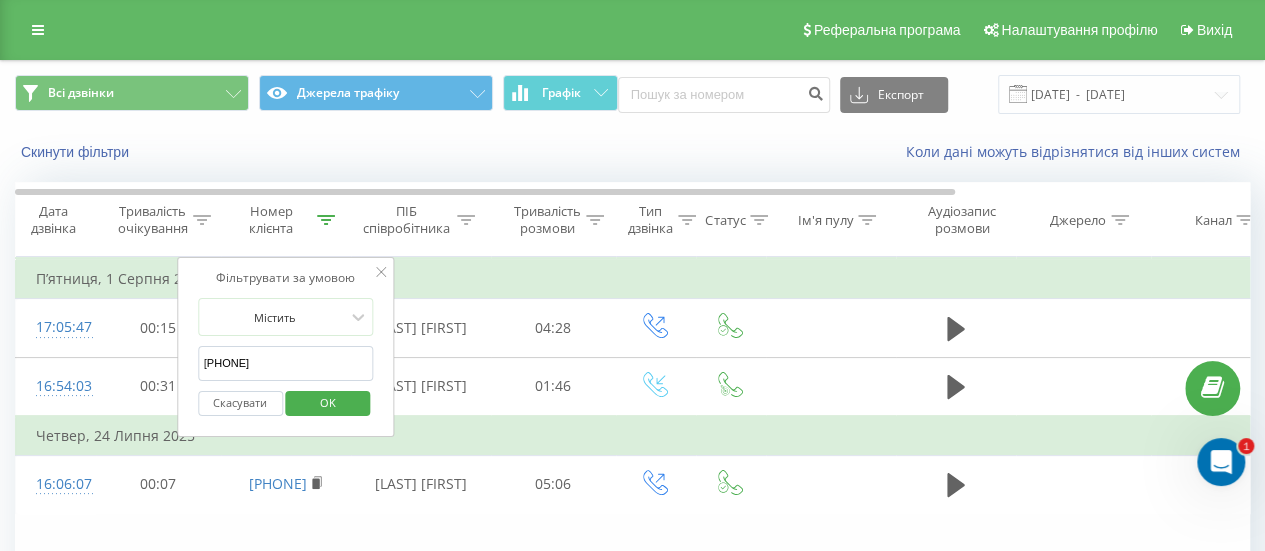 click on "OK" at bounding box center (328, 402) 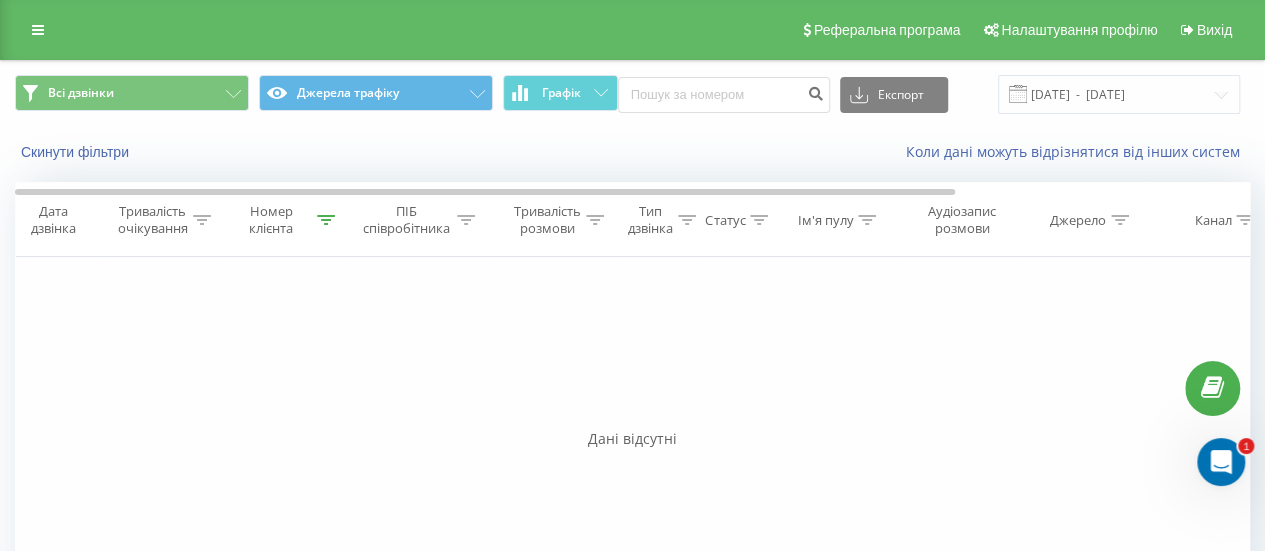click at bounding box center [326, 220] 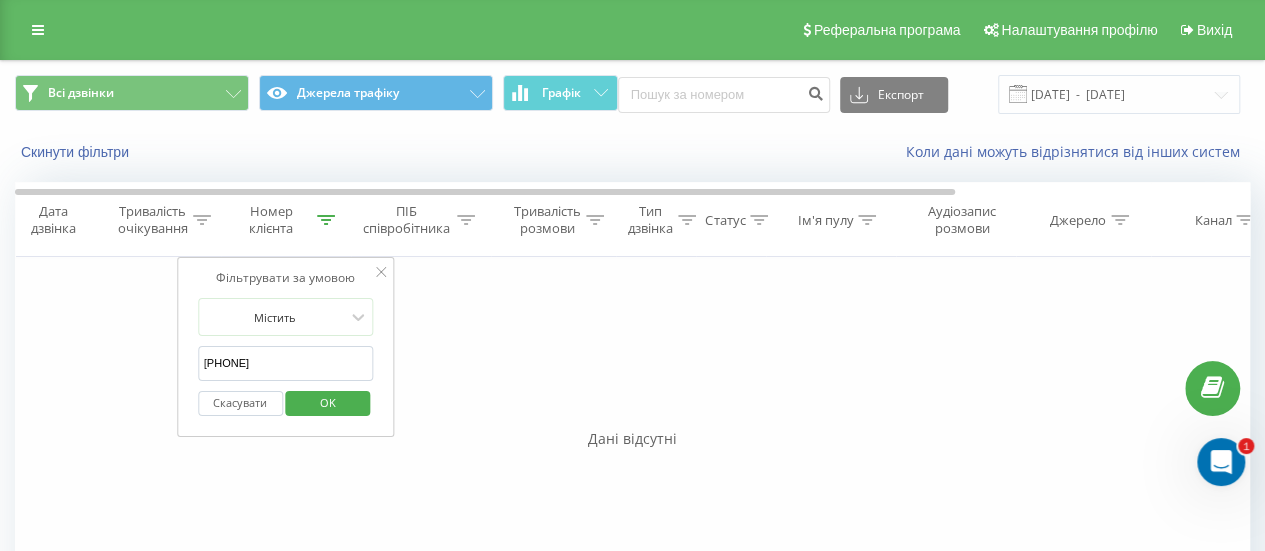 click on "Містить 48535373443 Скасувати OK" at bounding box center [286, 362] 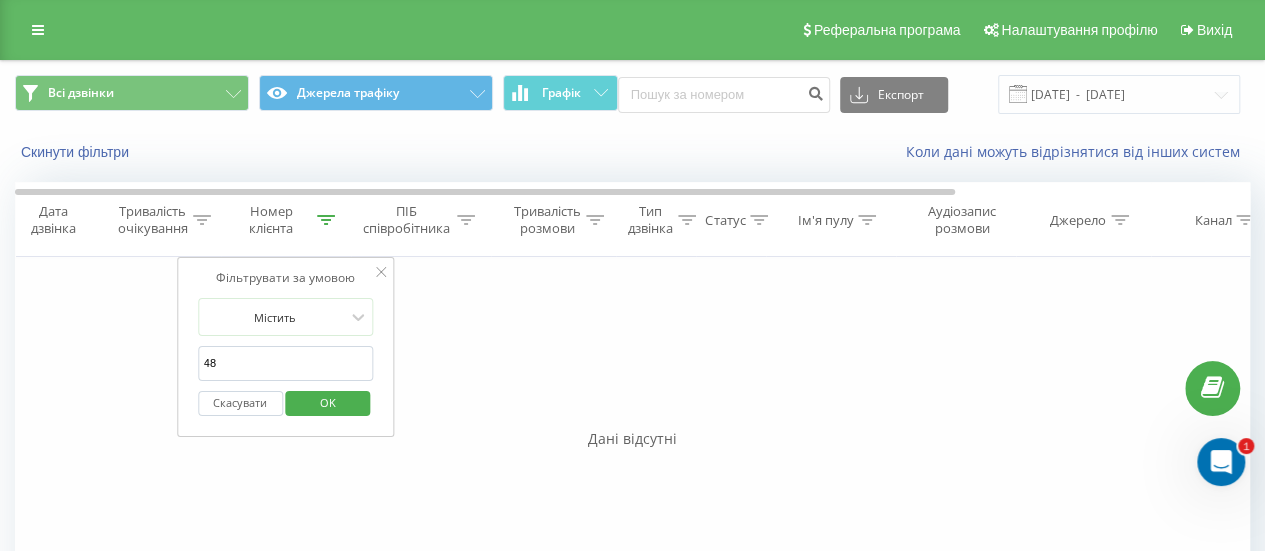 type on "4" 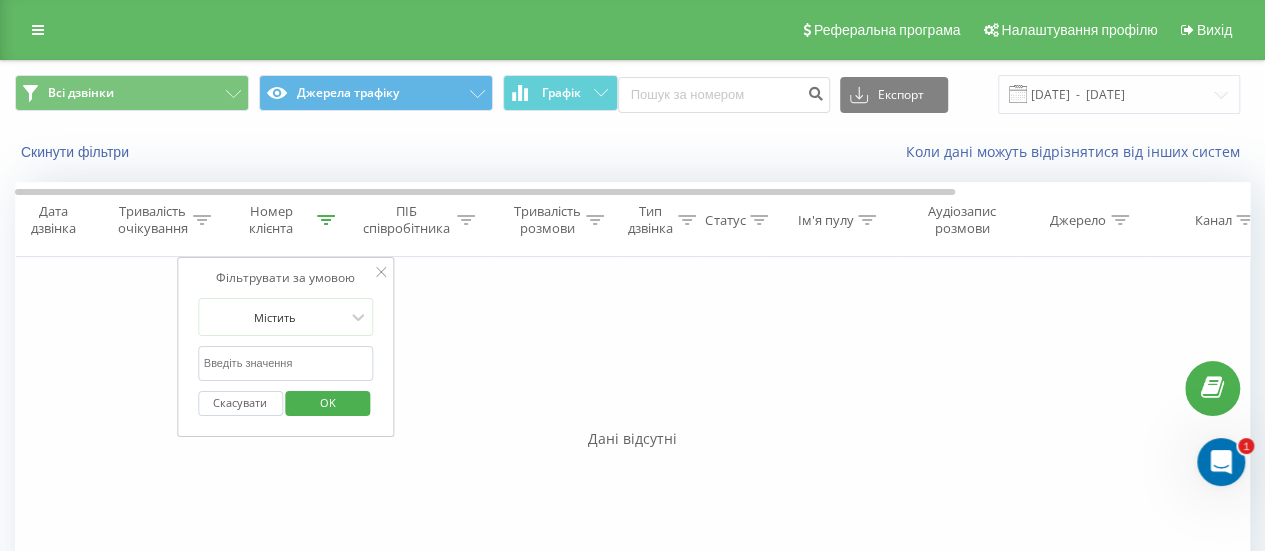 paste on "380668693484" 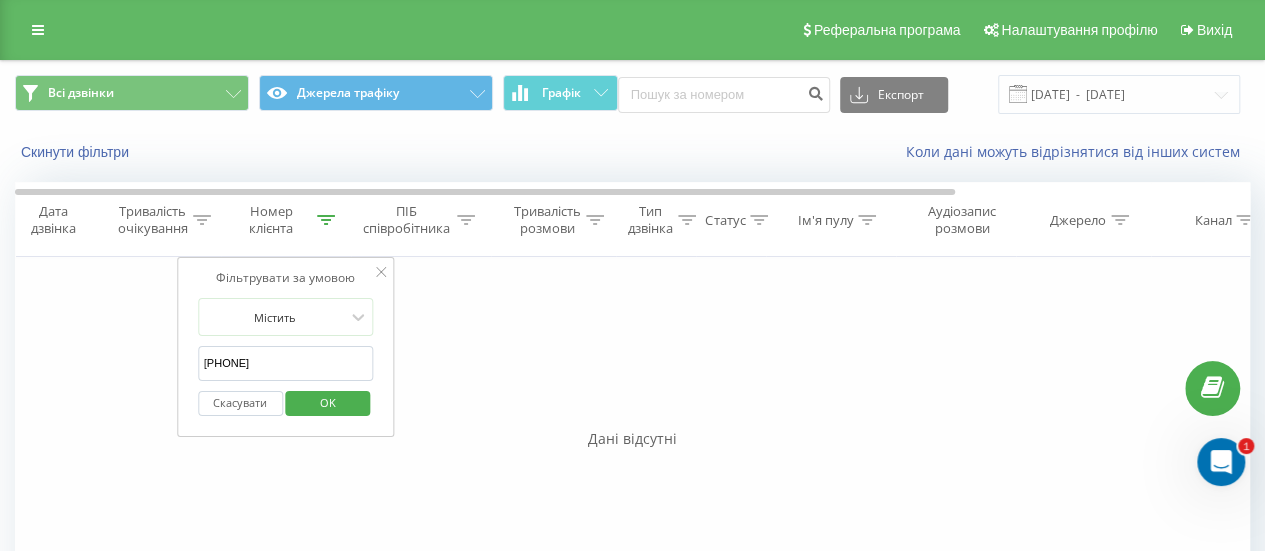 type on "380668693484" 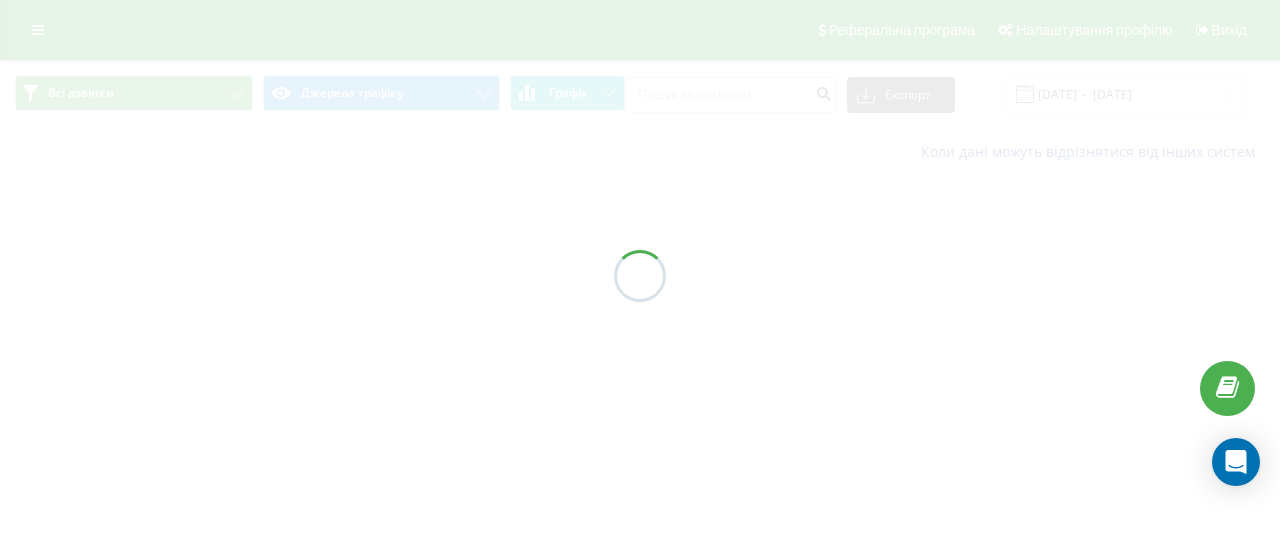 scroll, scrollTop: 0, scrollLeft: 0, axis: both 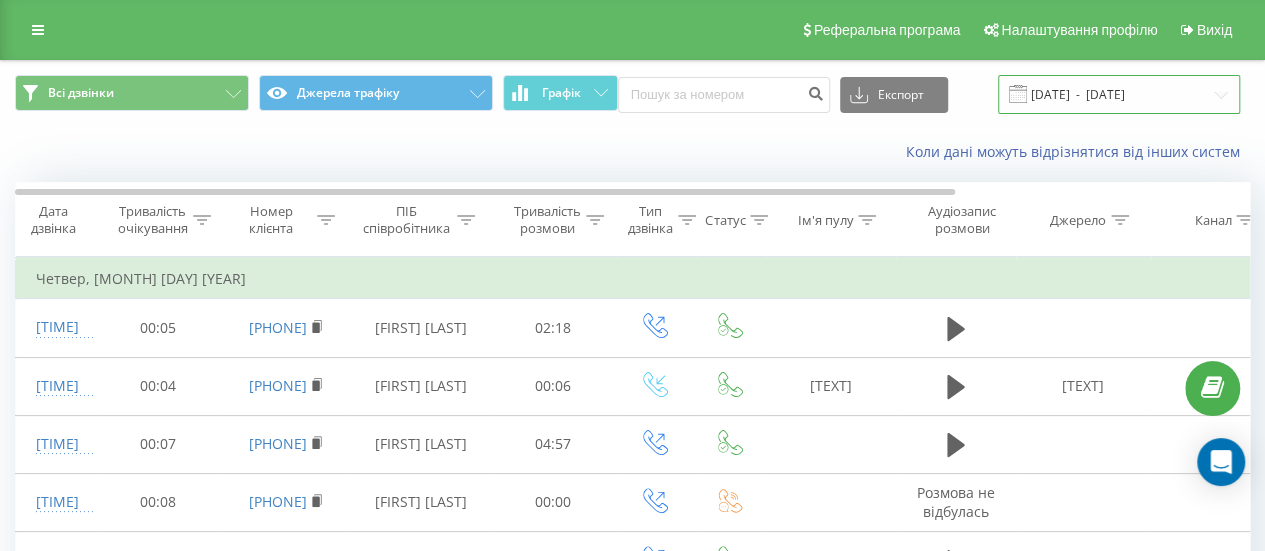 click on "20.03.2023  -  20.04.2023" at bounding box center (1119, 94) 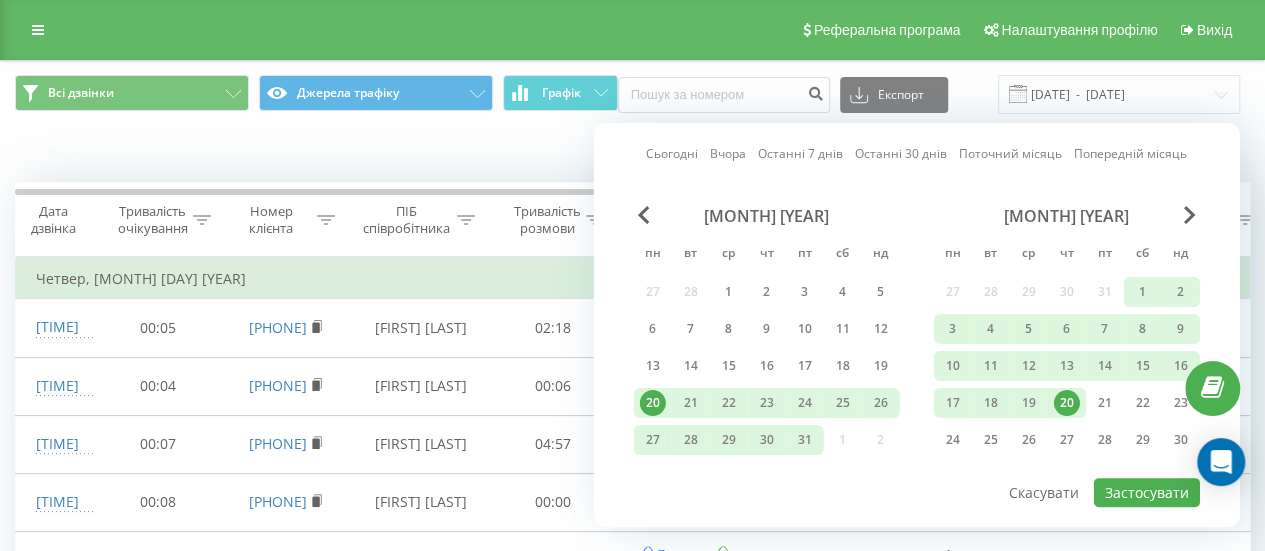 click on "20" at bounding box center [653, 403] 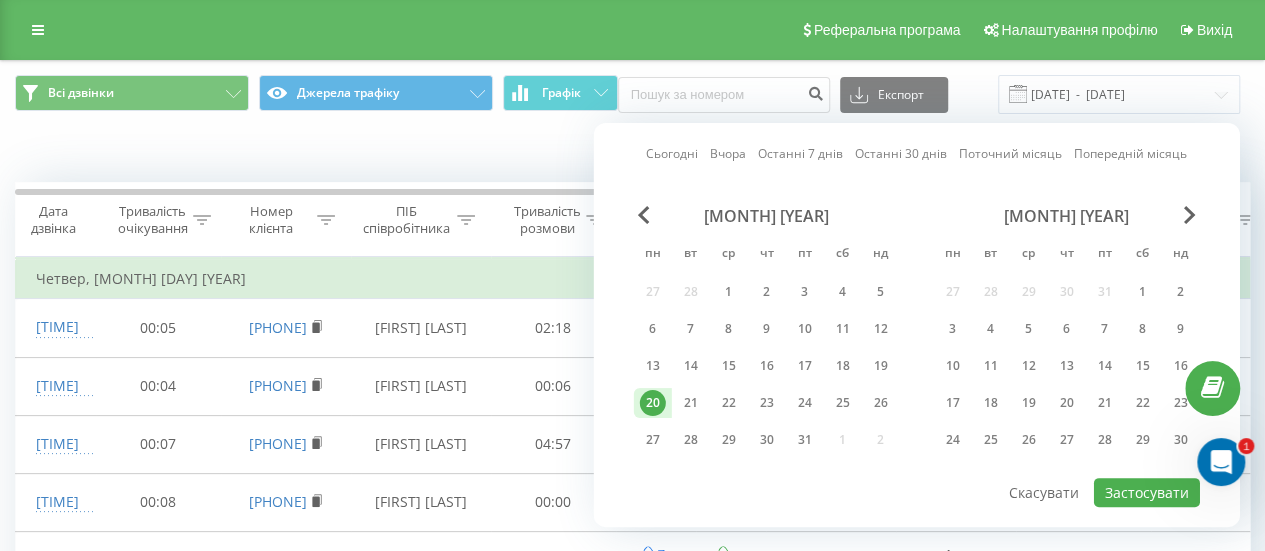 scroll, scrollTop: 0, scrollLeft: 0, axis: both 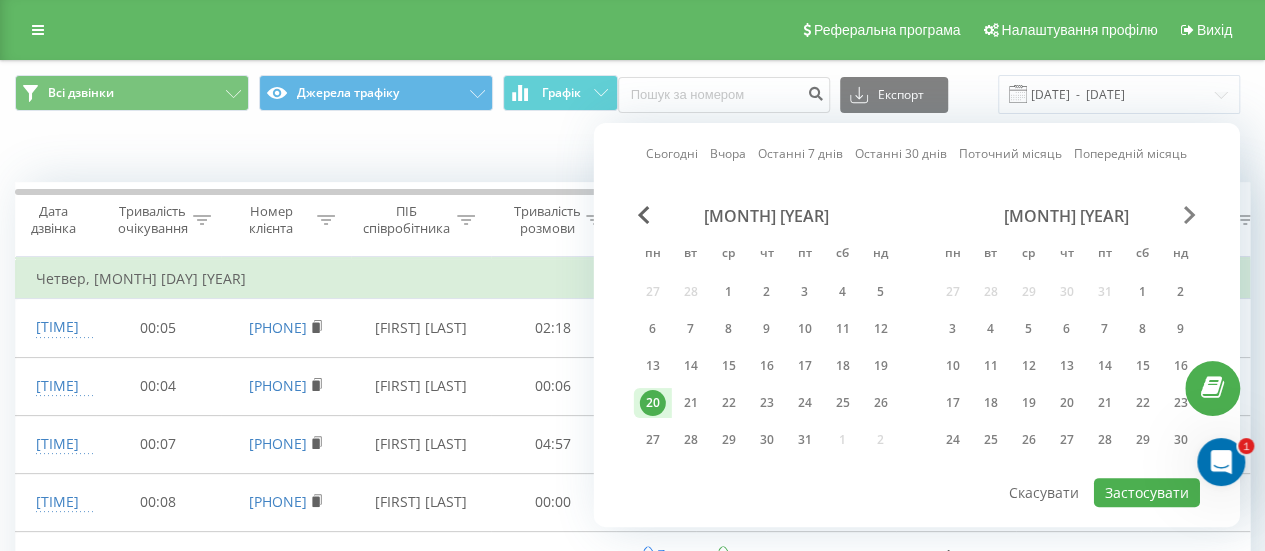 click at bounding box center (1190, 215) 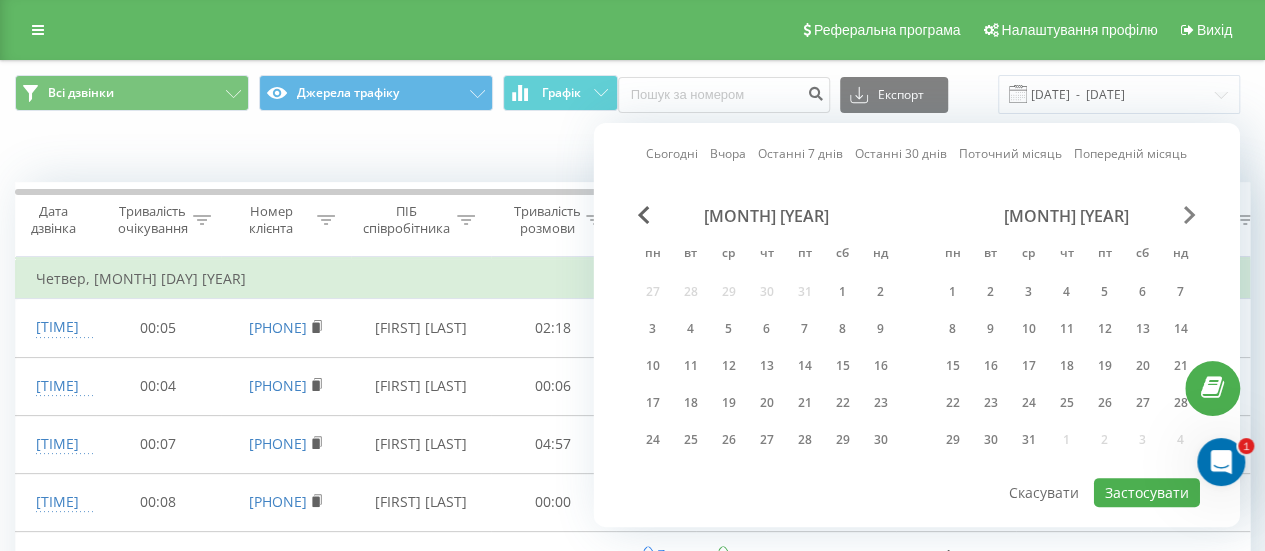 click at bounding box center (1190, 215) 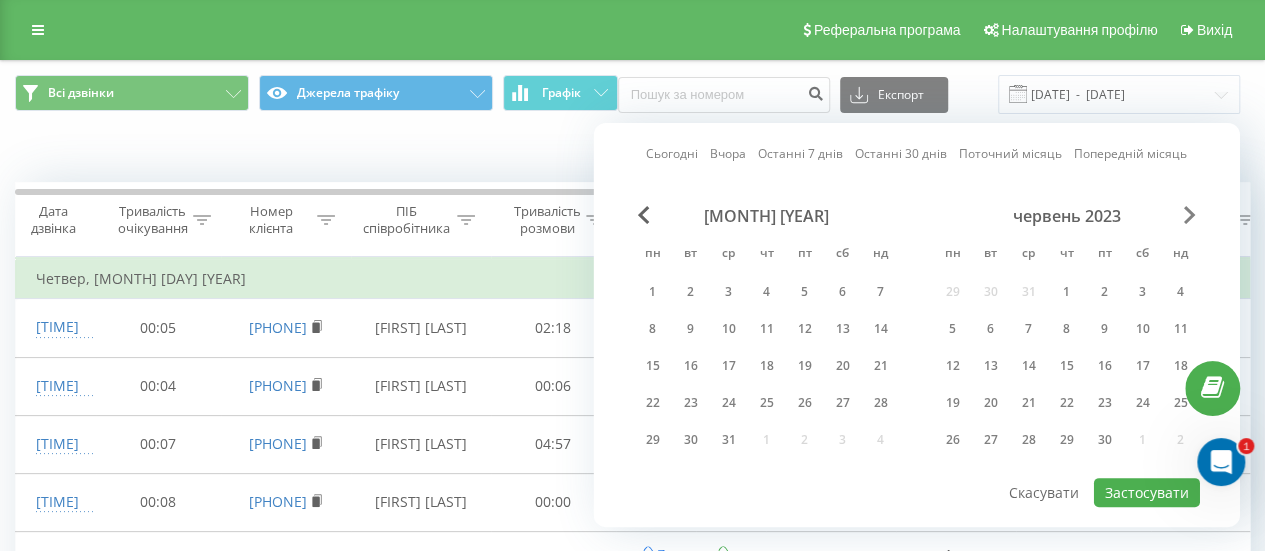 click at bounding box center [1190, 215] 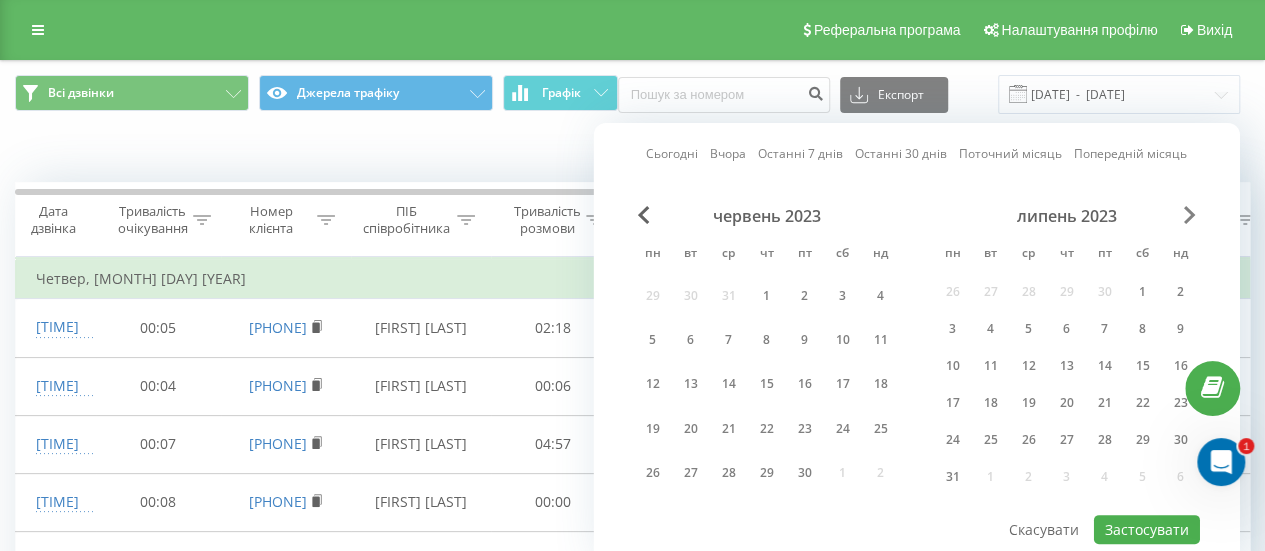 click at bounding box center [1190, 215] 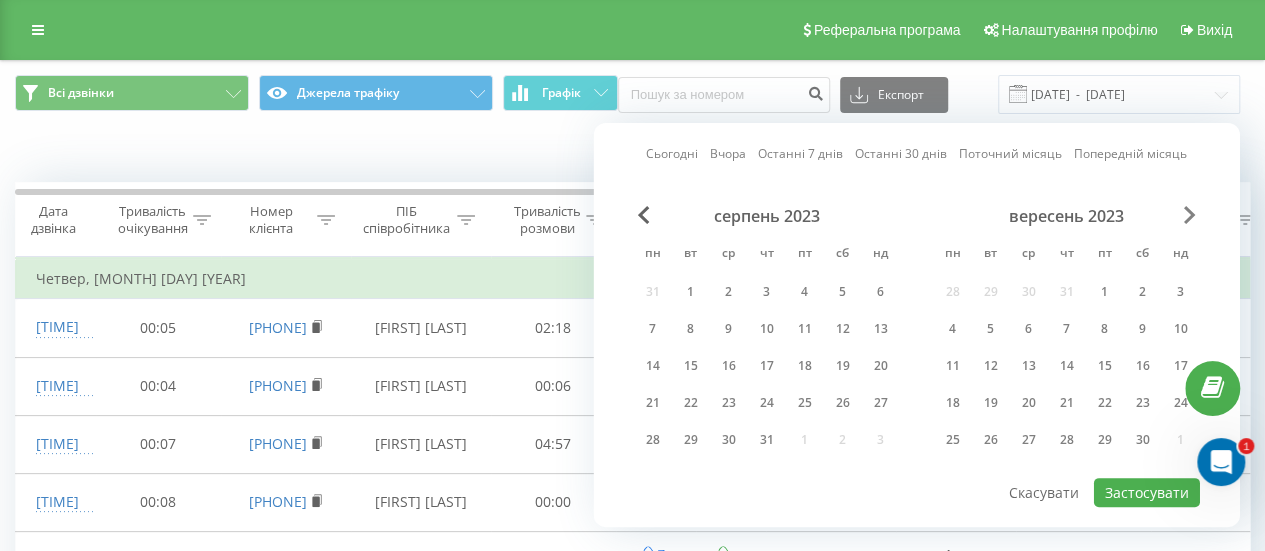 click at bounding box center [1190, 215] 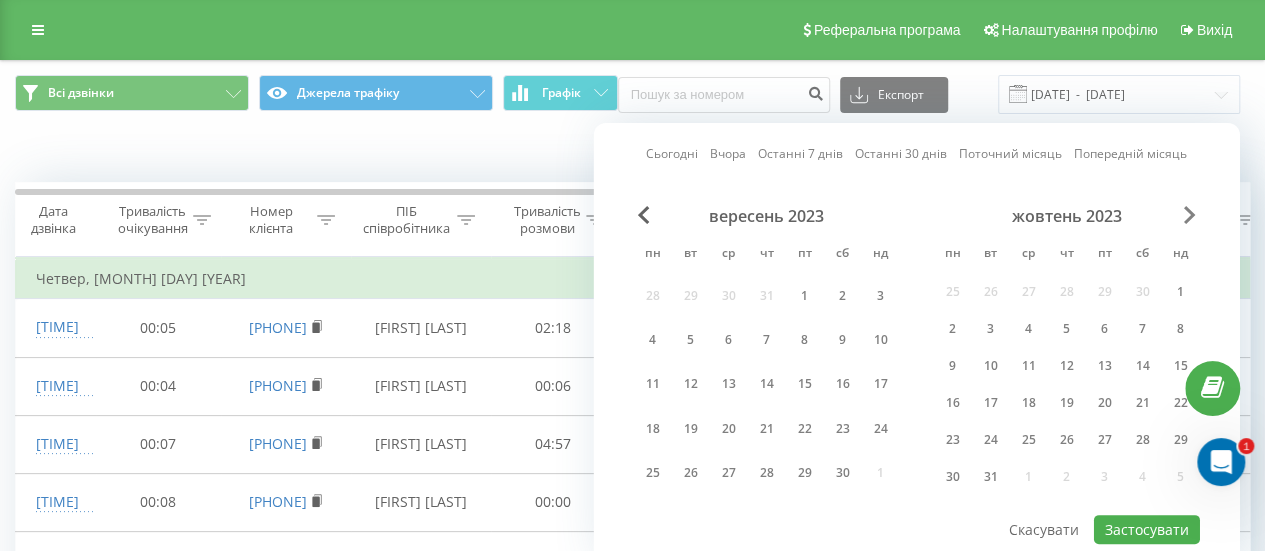 click at bounding box center [1190, 215] 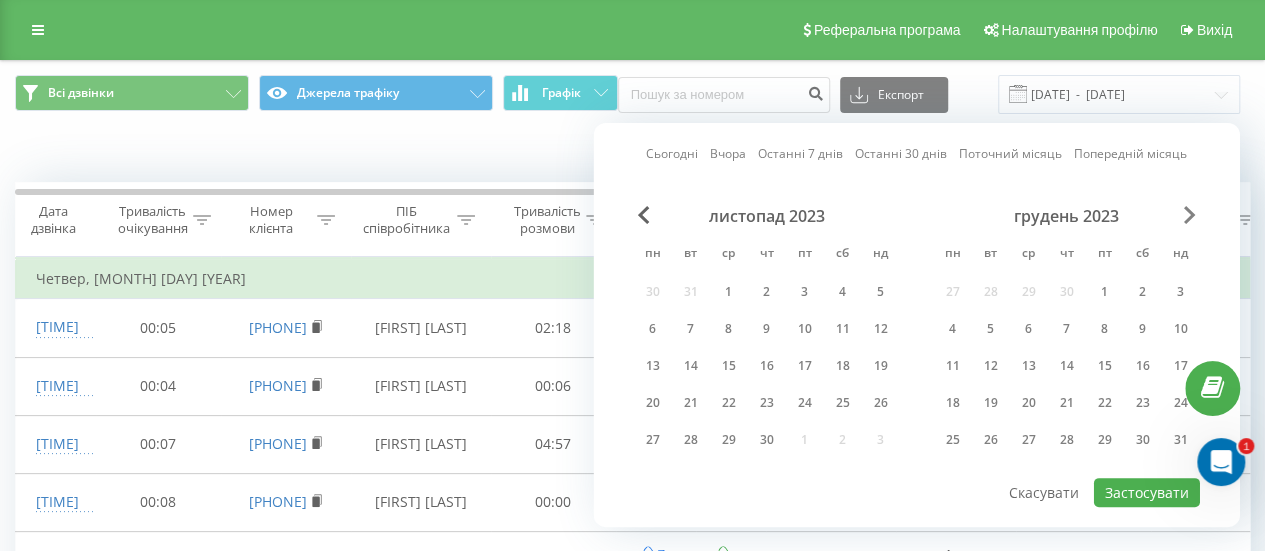 click at bounding box center [1190, 215] 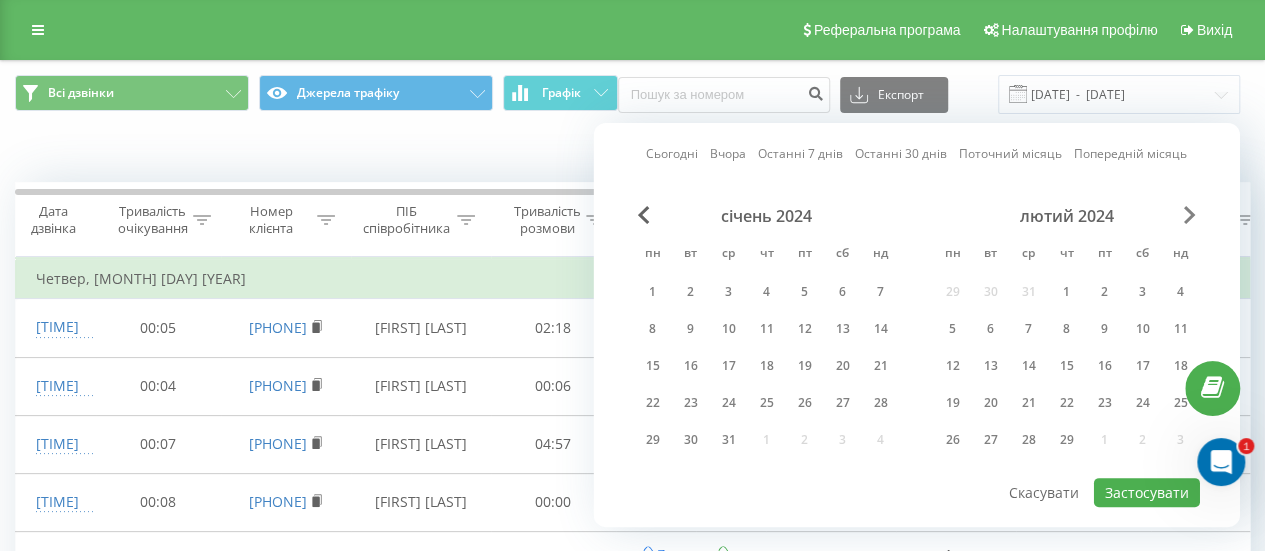 click at bounding box center (1190, 215) 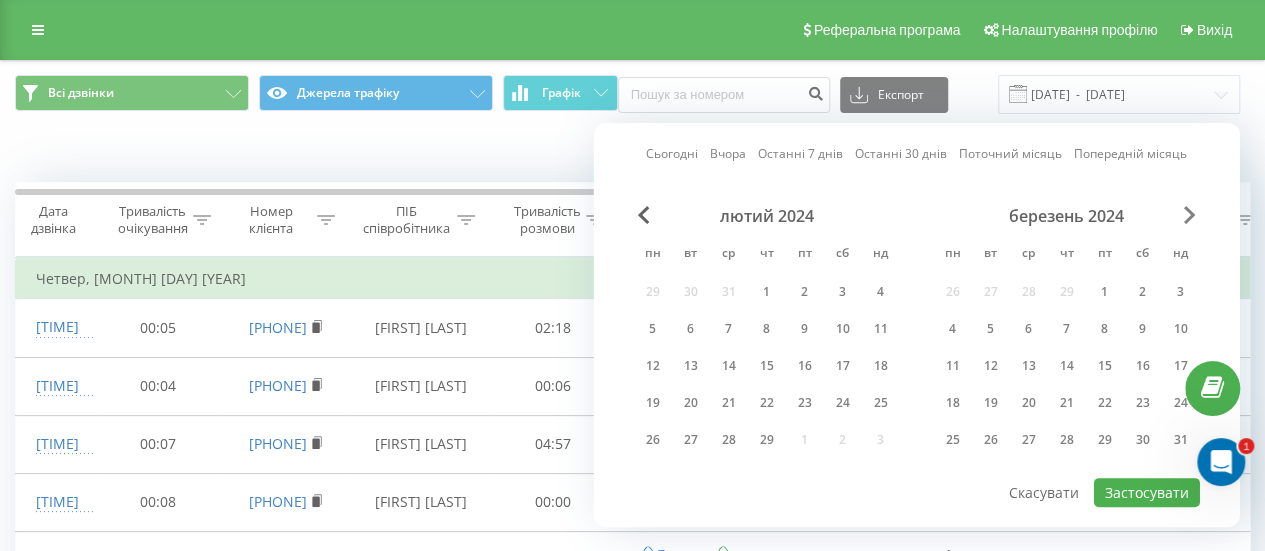 click at bounding box center [1190, 215] 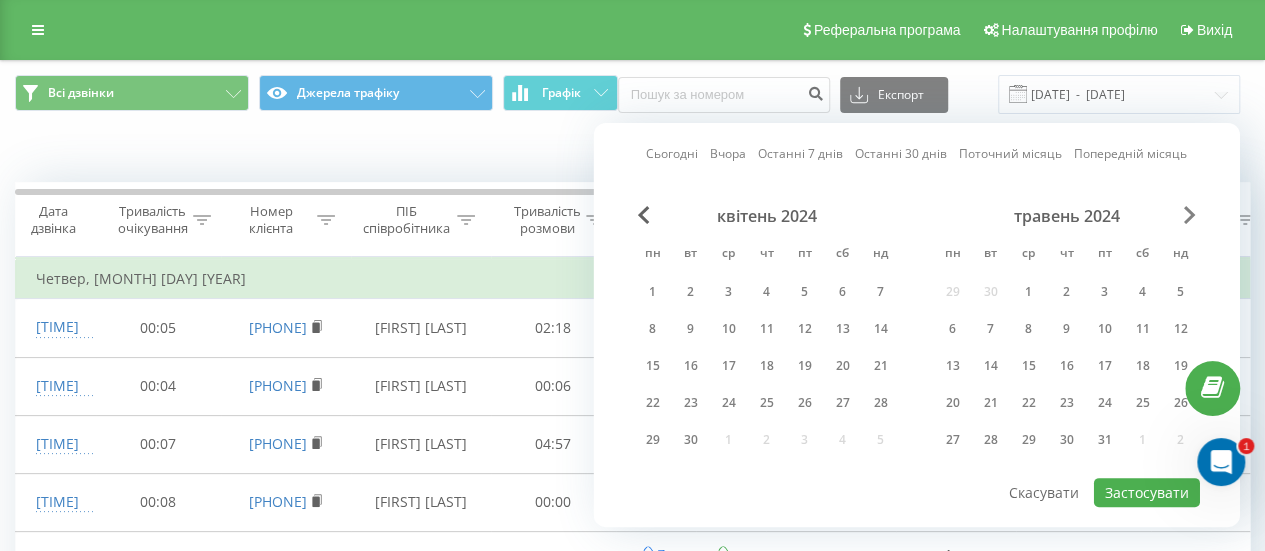 click at bounding box center [1190, 215] 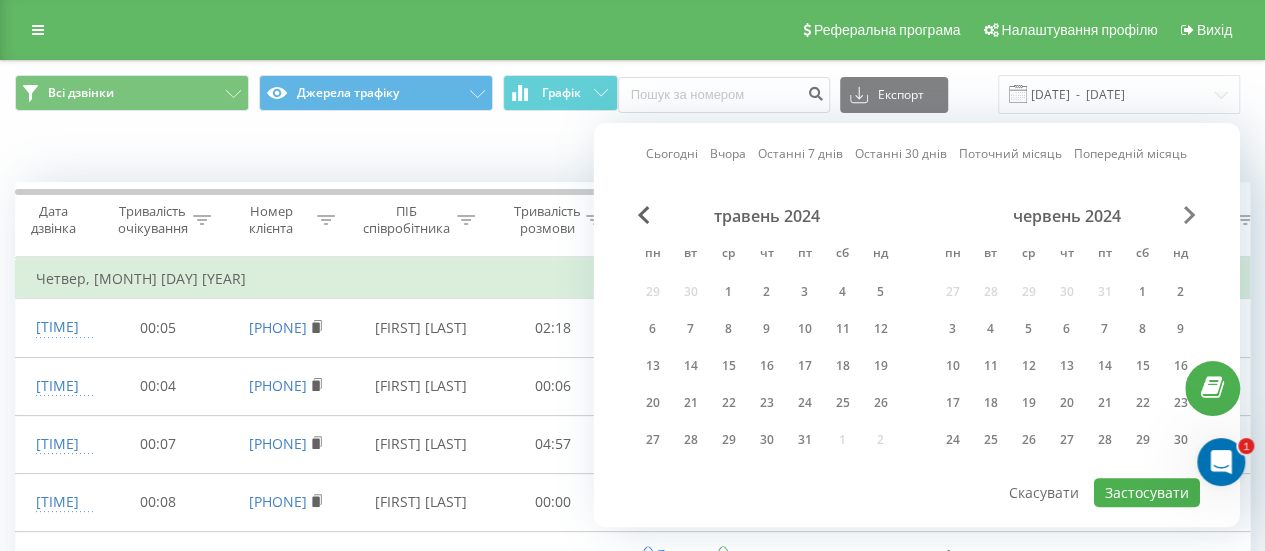 click at bounding box center (1190, 215) 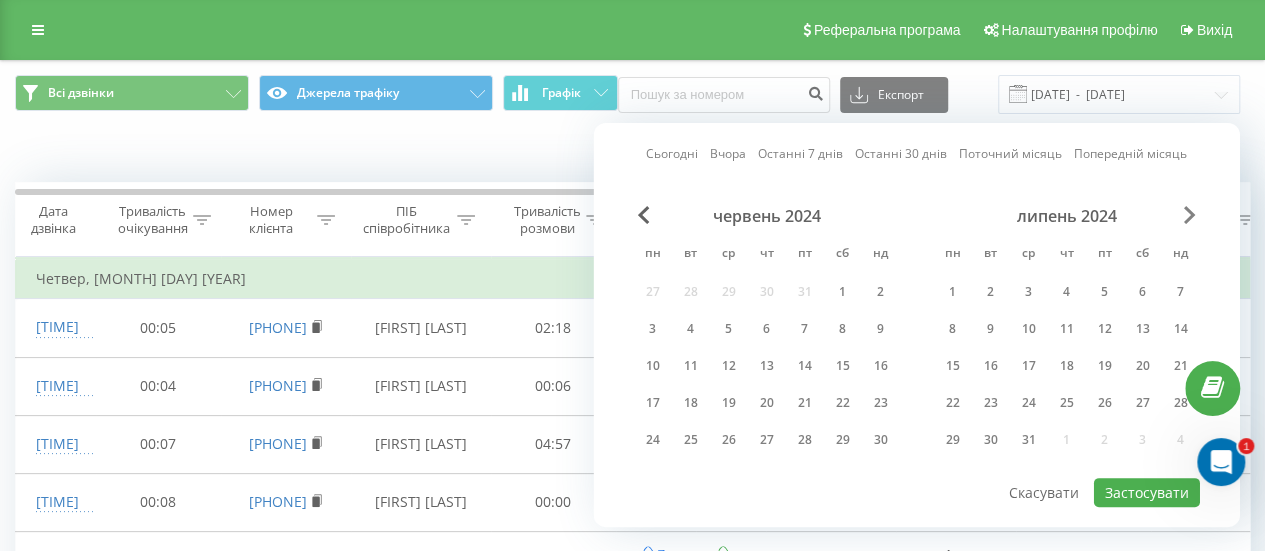 click at bounding box center (1190, 215) 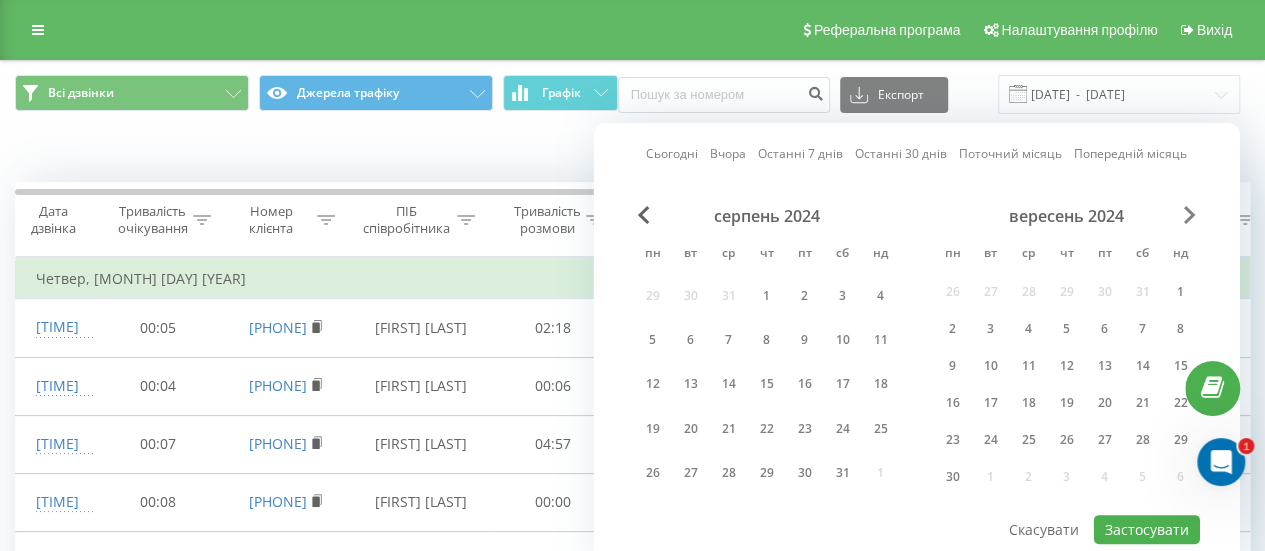 click at bounding box center (1190, 215) 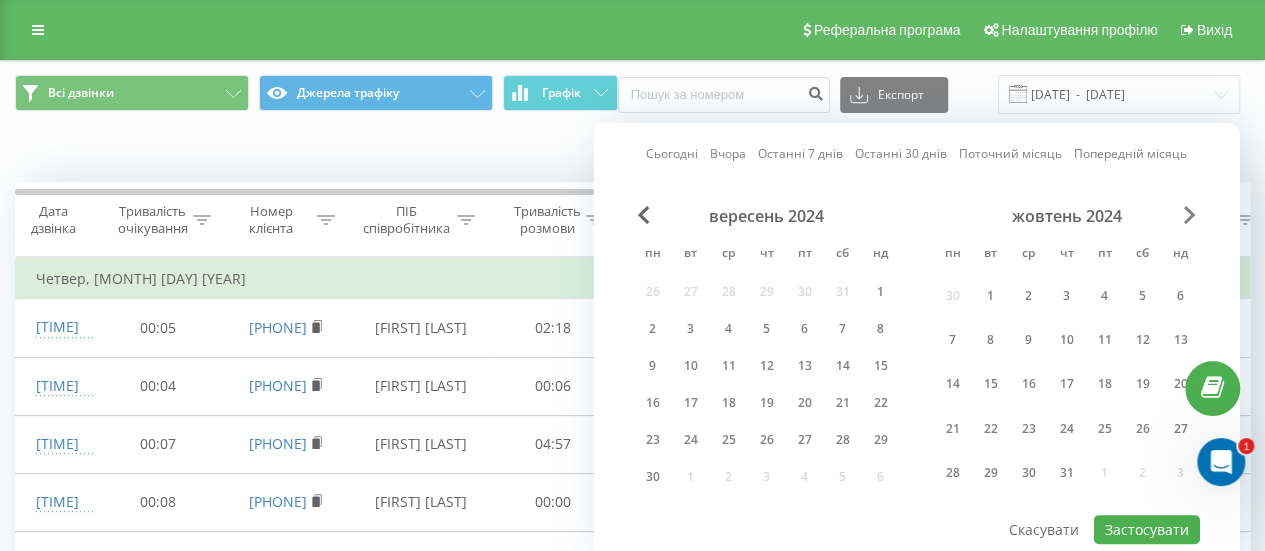 click at bounding box center (1190, 215) 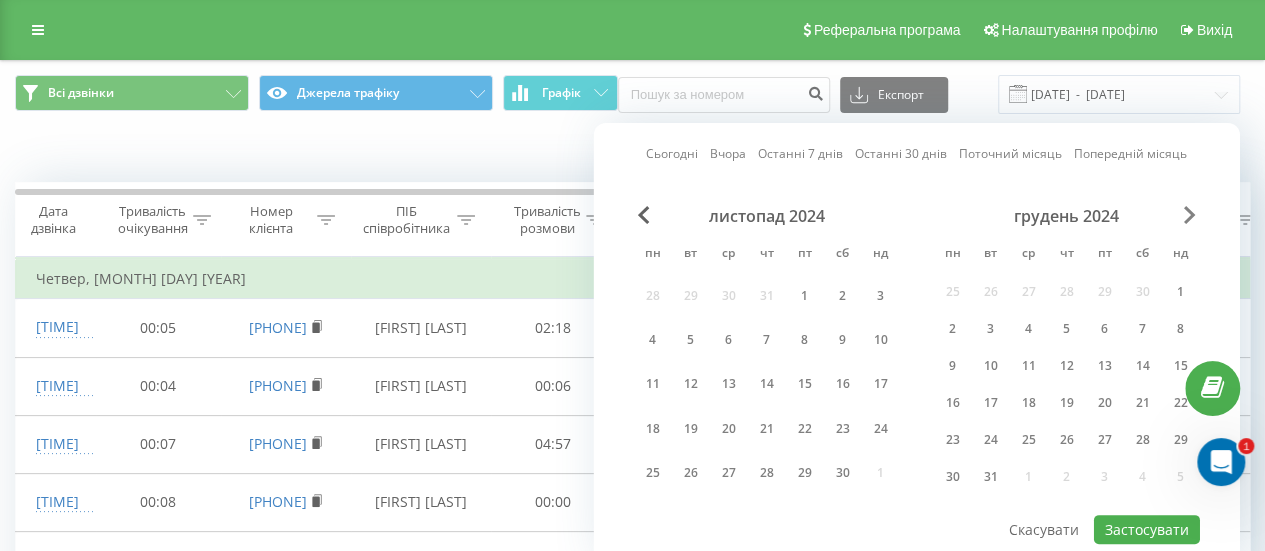 click at bounding box center [1190, 215] 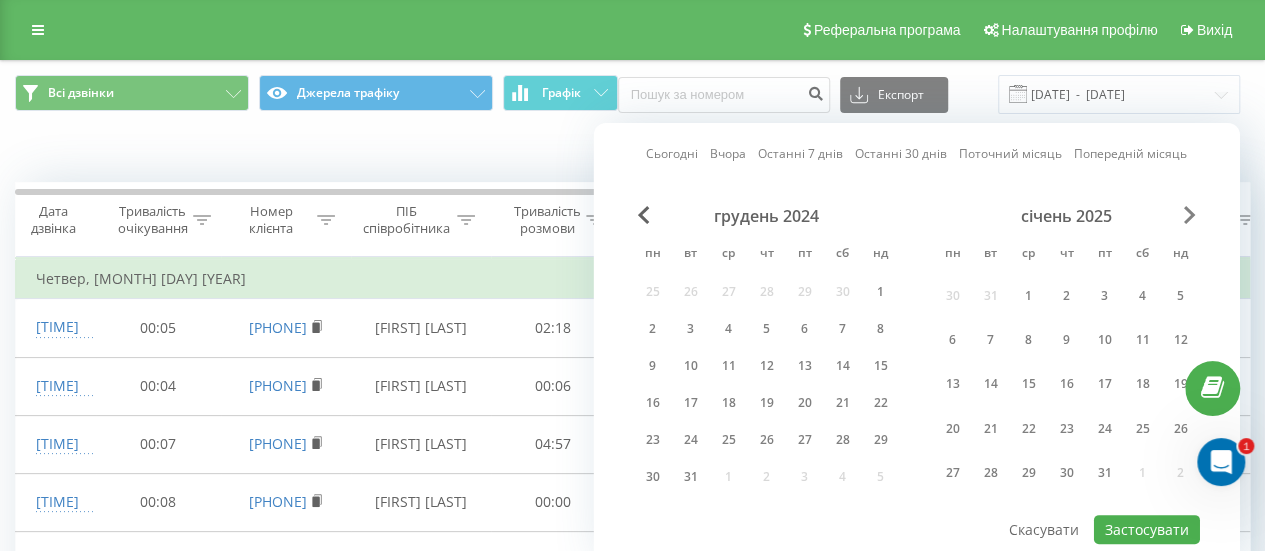 click at bounding box center (1190, 215) 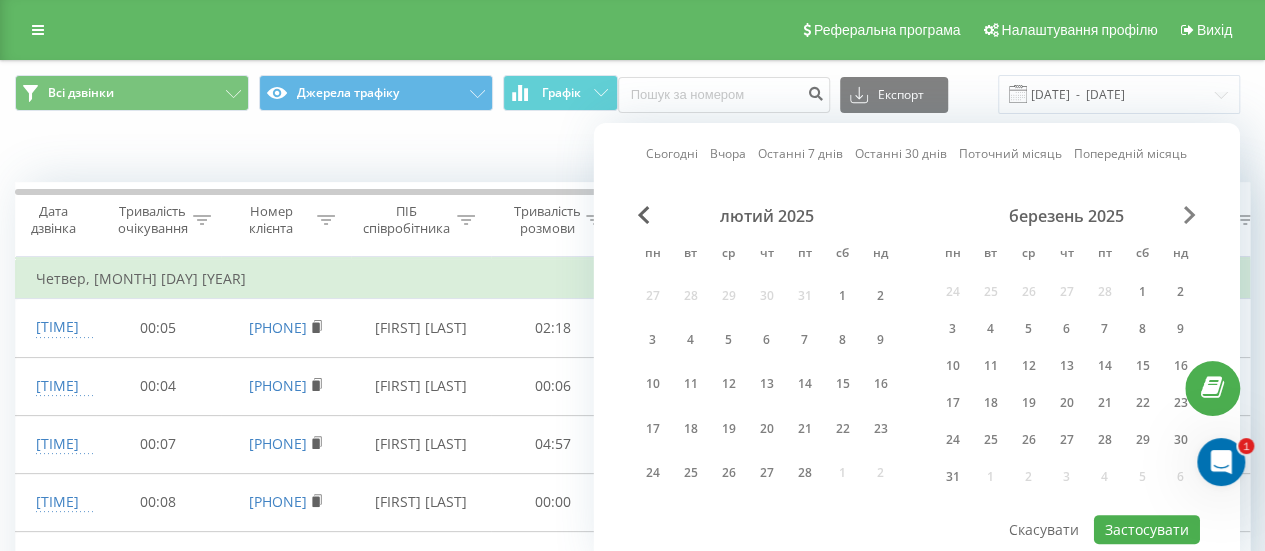 click at bounding box center [1190, 215] 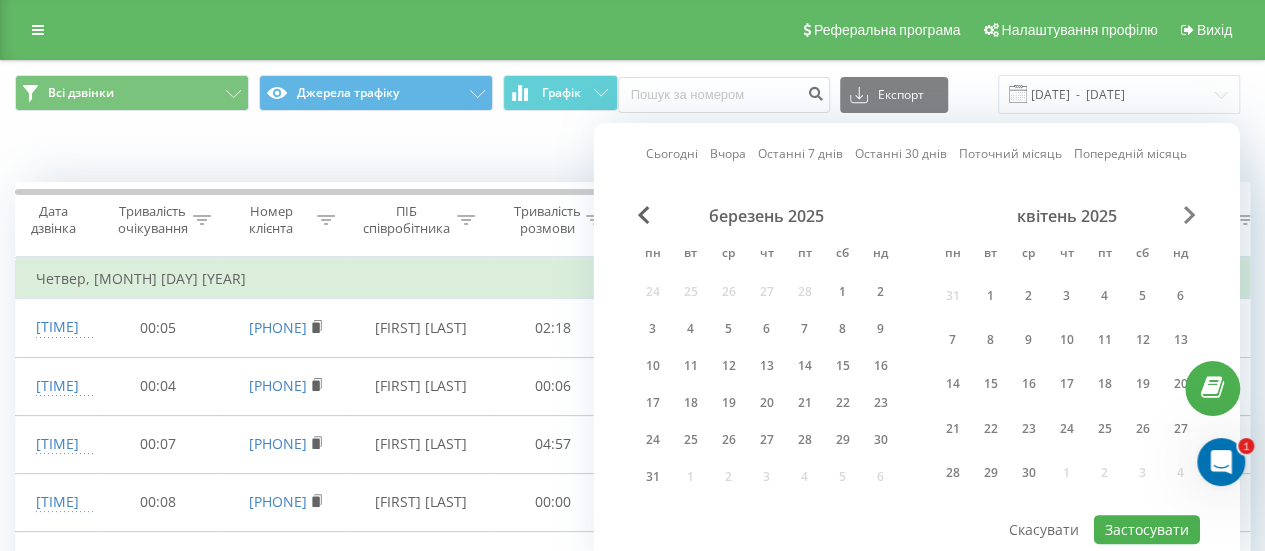 click at bounding box center (1190, 215) 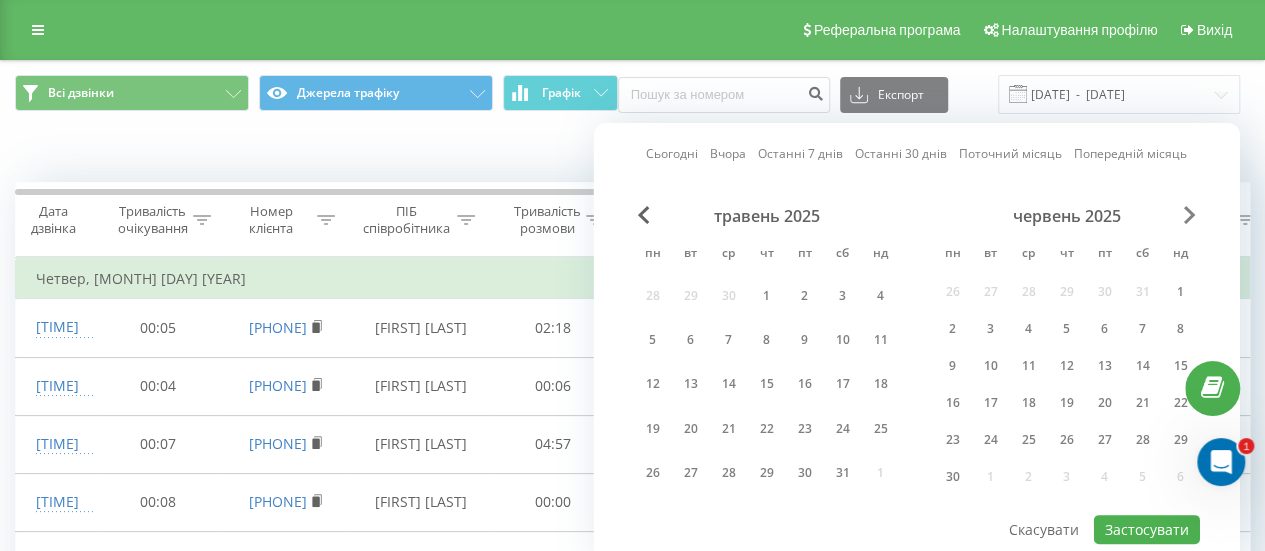 click at bounding box center [1190, 215] 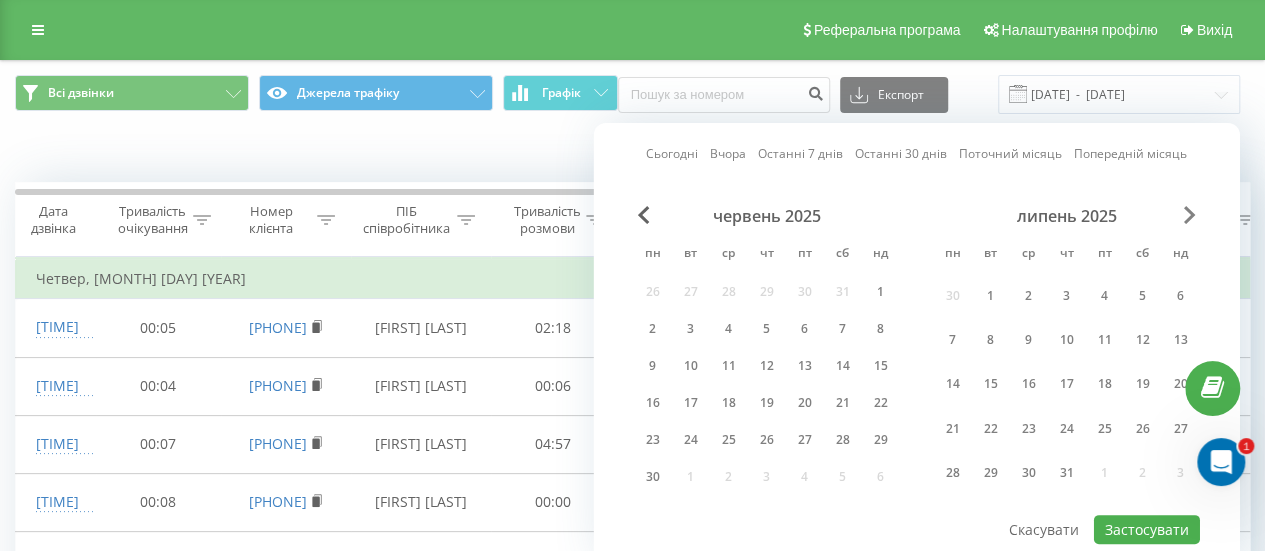 click at bounding box center (1190, 215) 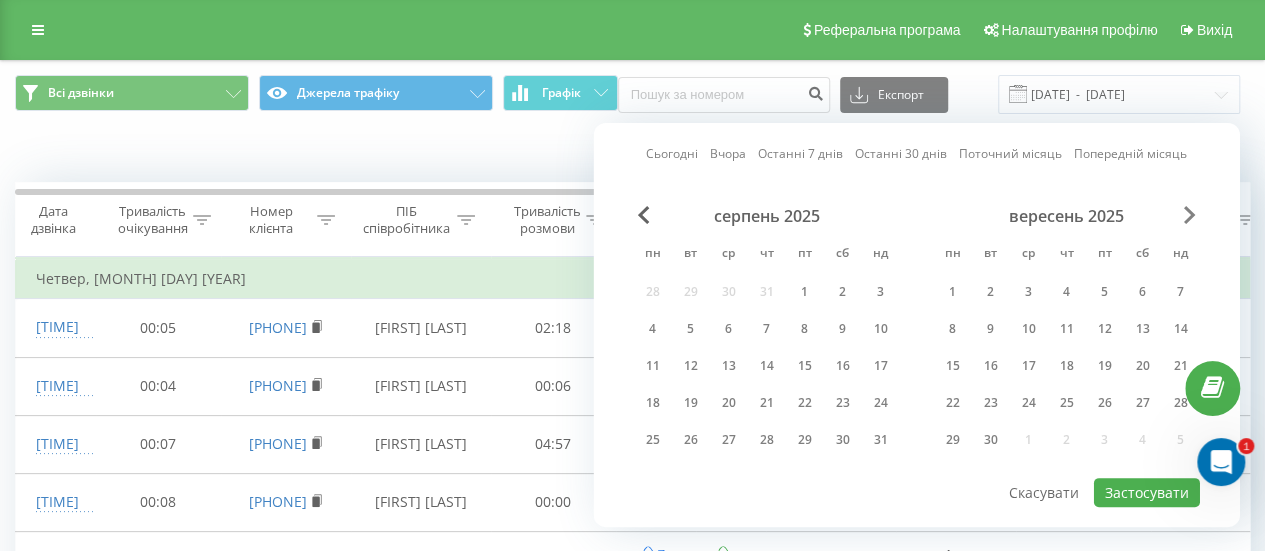 click at bounding box center [1190, 215] 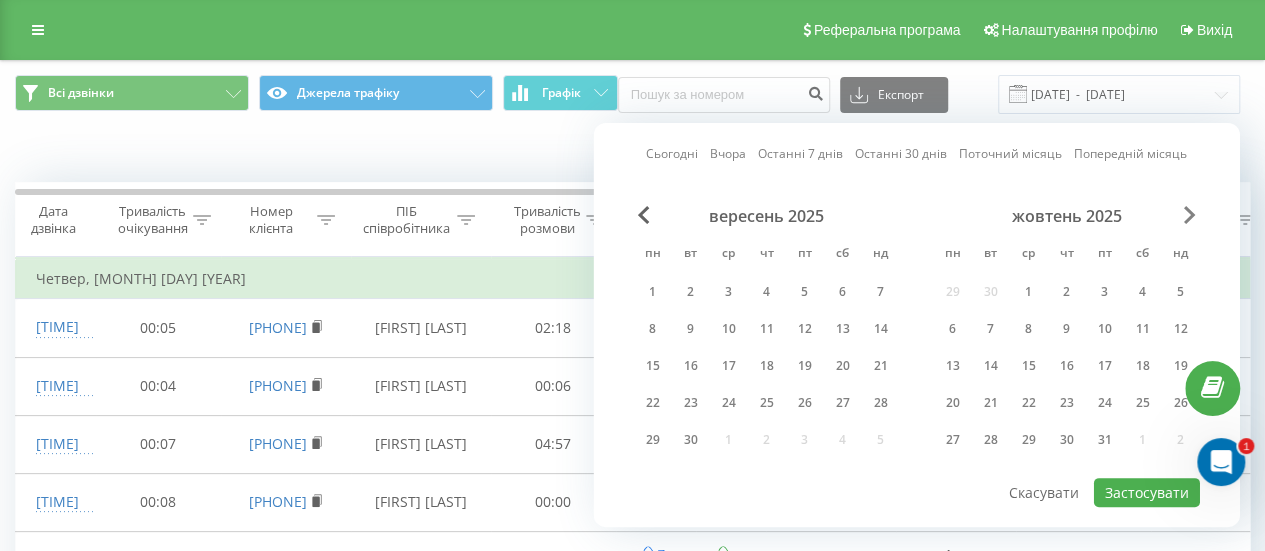 click at bounding box center (1190, 215) 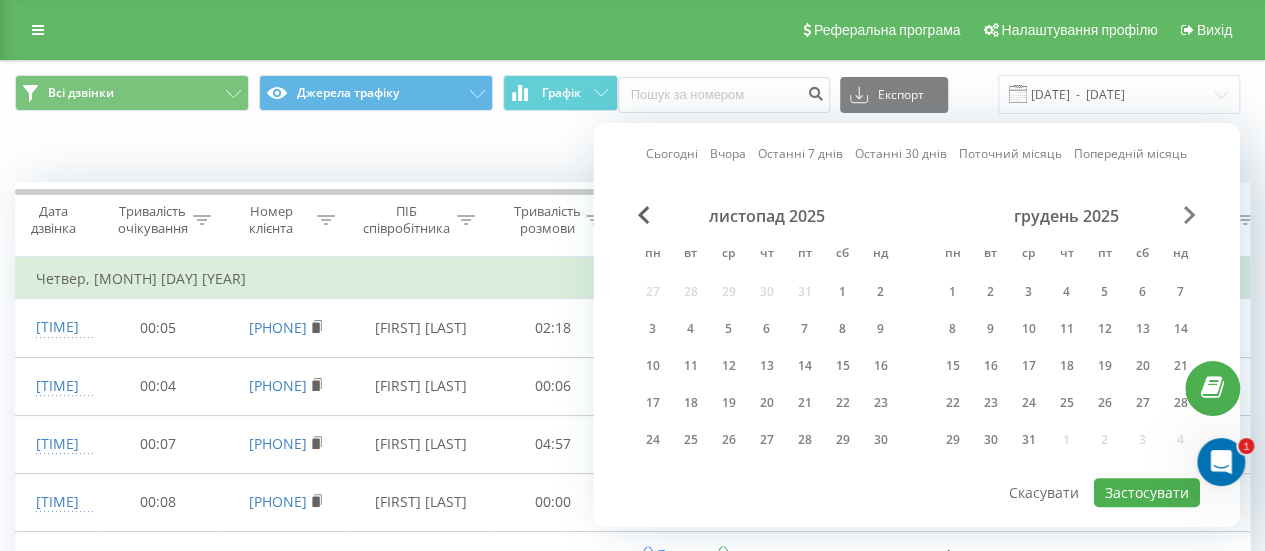 click at bounding box center (1190, 215) 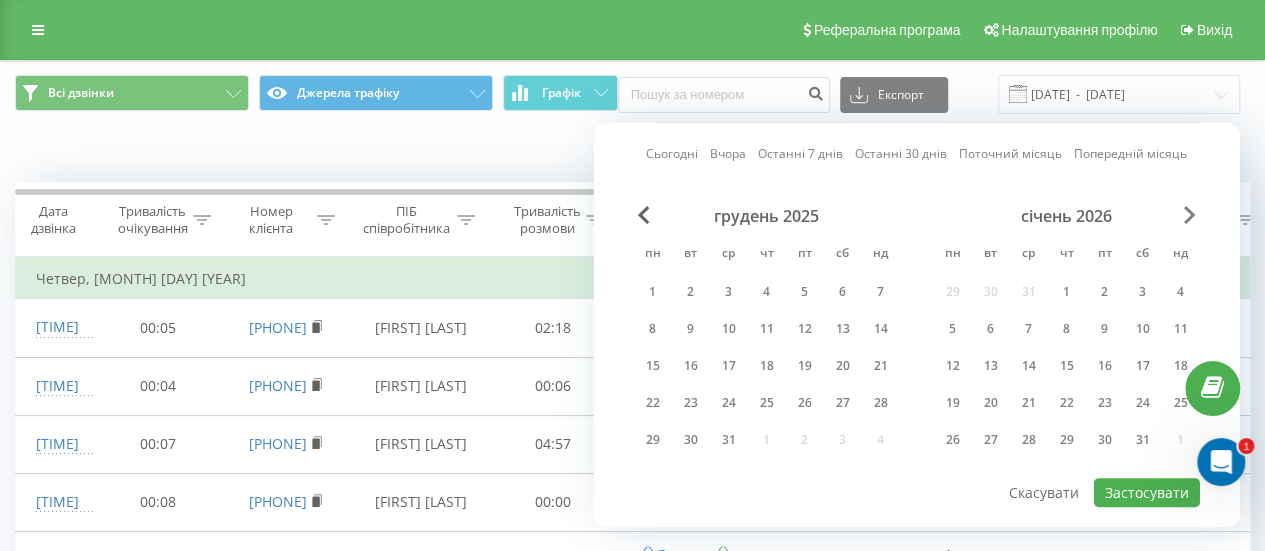 click at bounding box center (1190, 215) 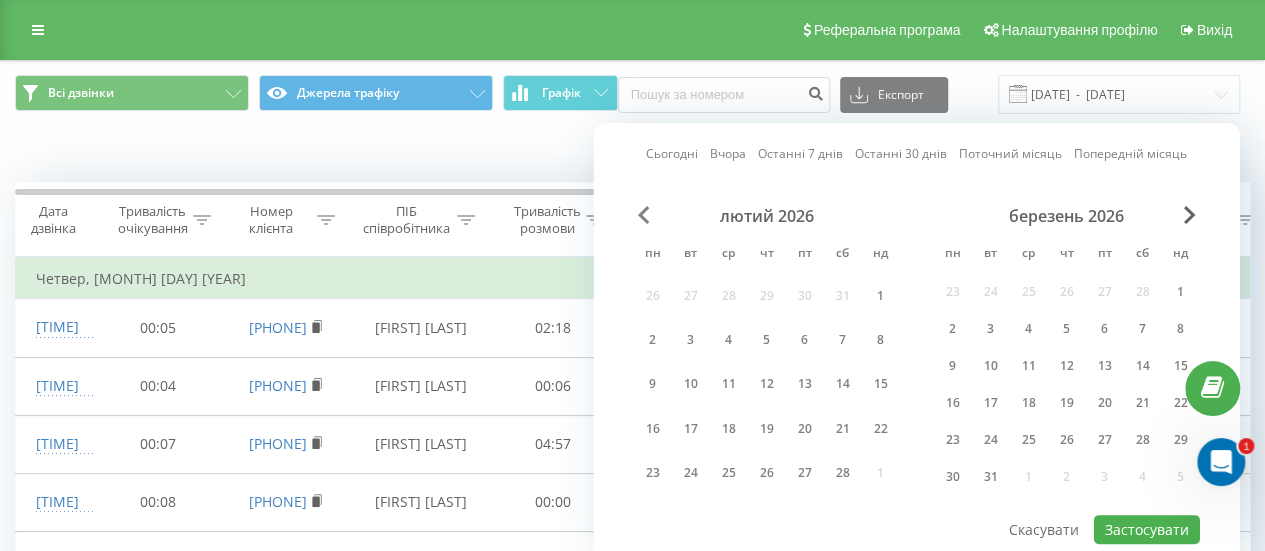 click at bounding box center [644, 215] 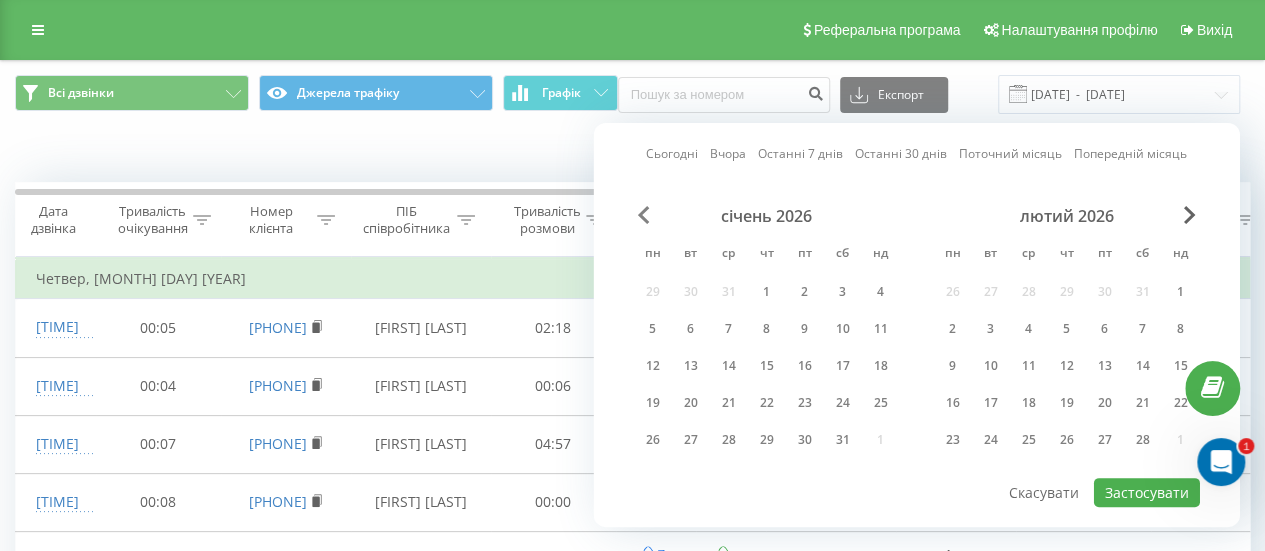 click at bounding box center [644, 215] 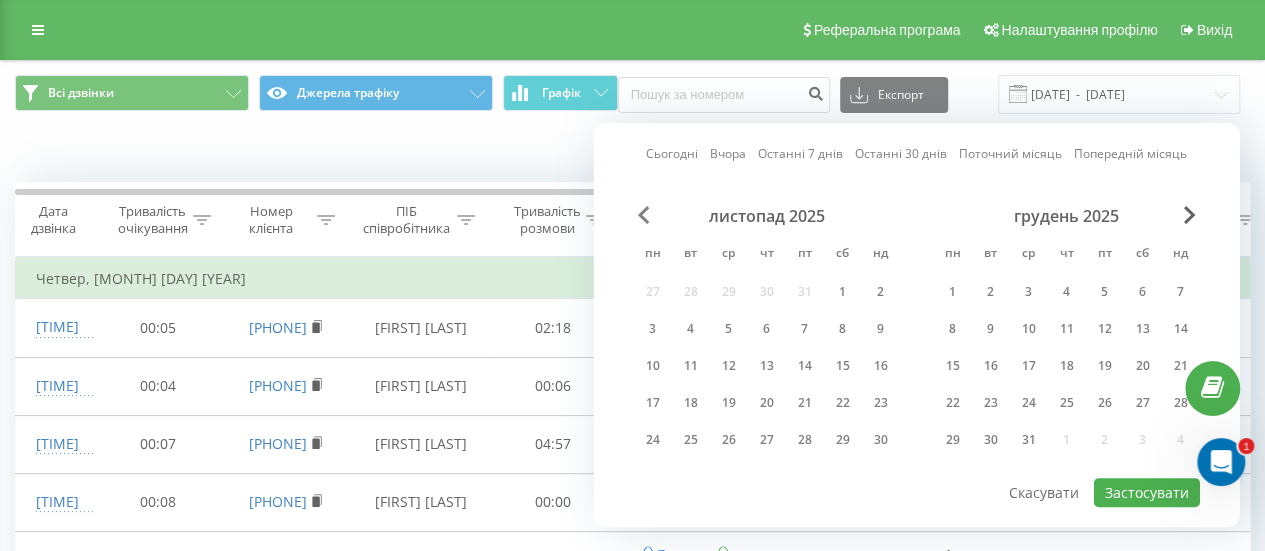 click at bounding box center [644, 215] 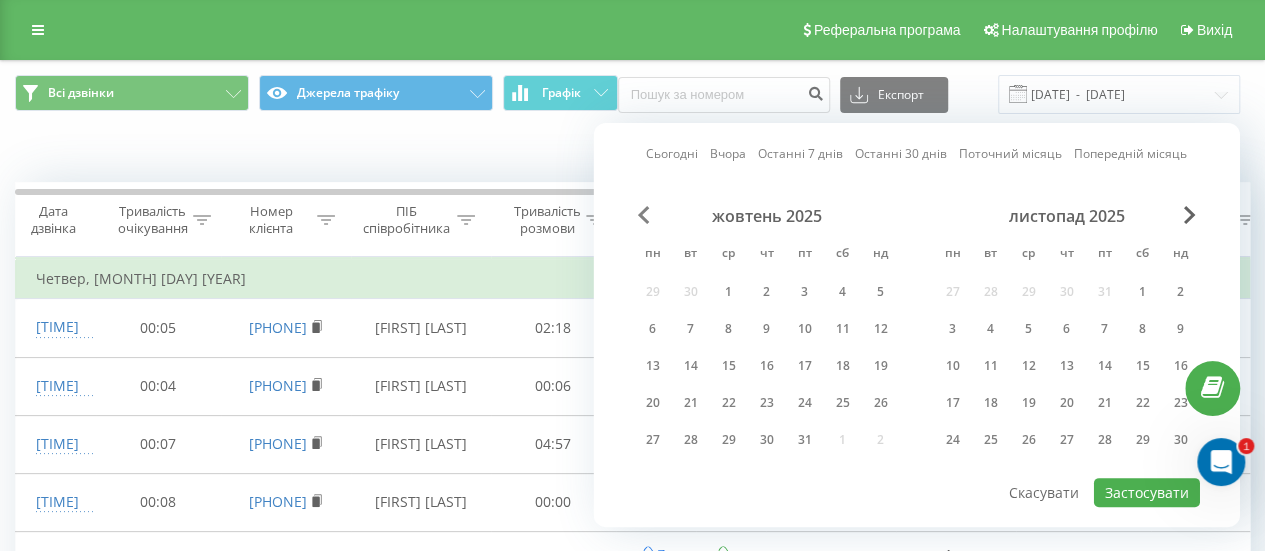 click at bounding box center [644, 215] 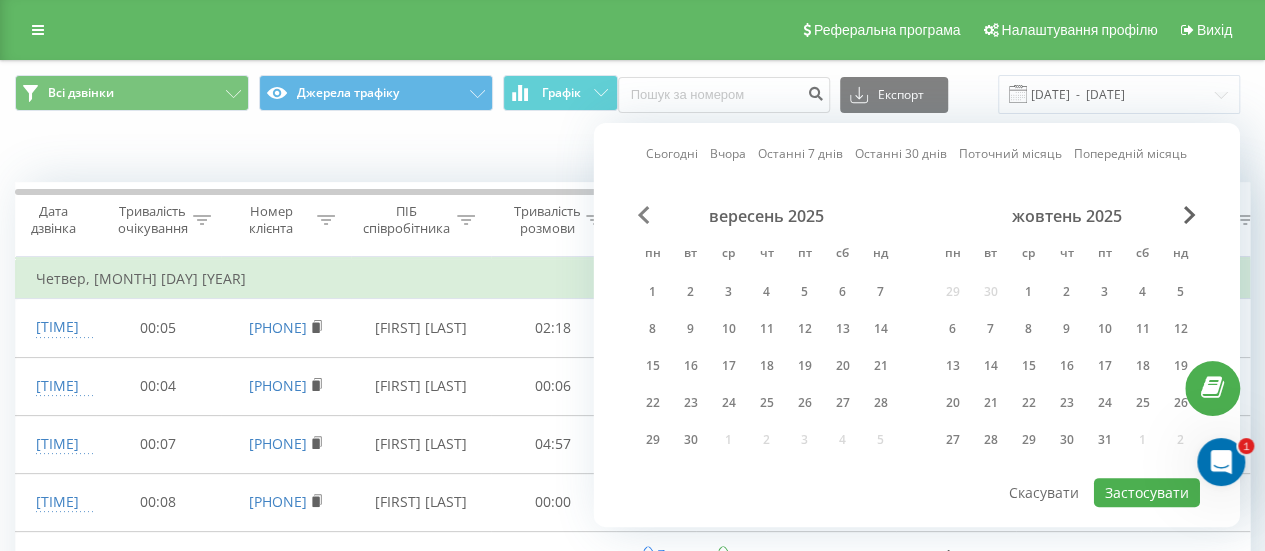 click at bounding box center [644, 215] 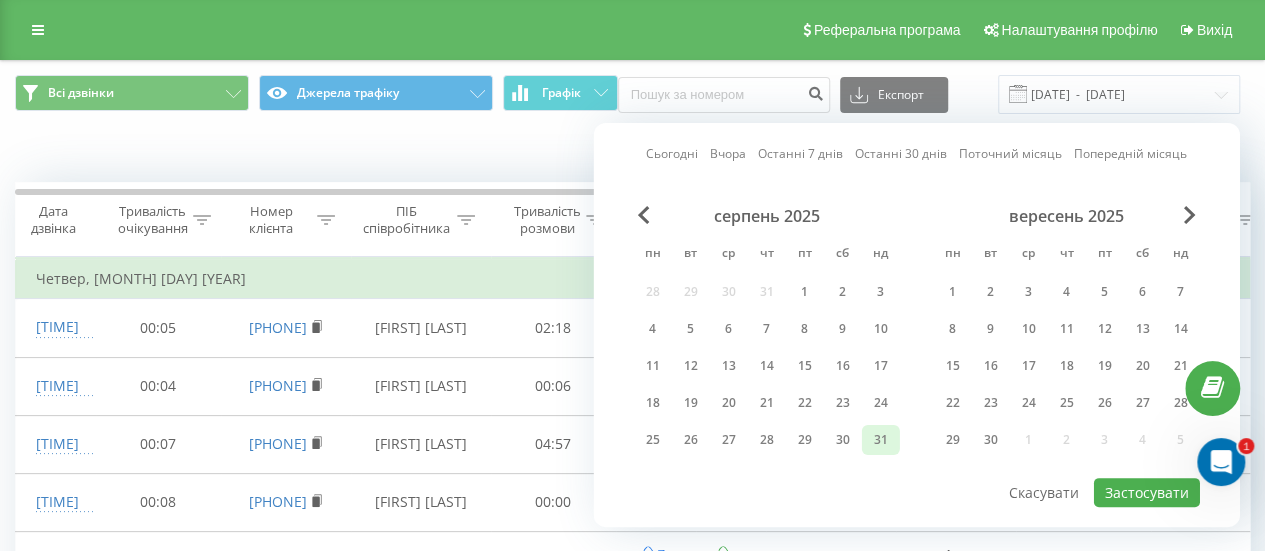 click on "31" at bounding box center (881, 440) 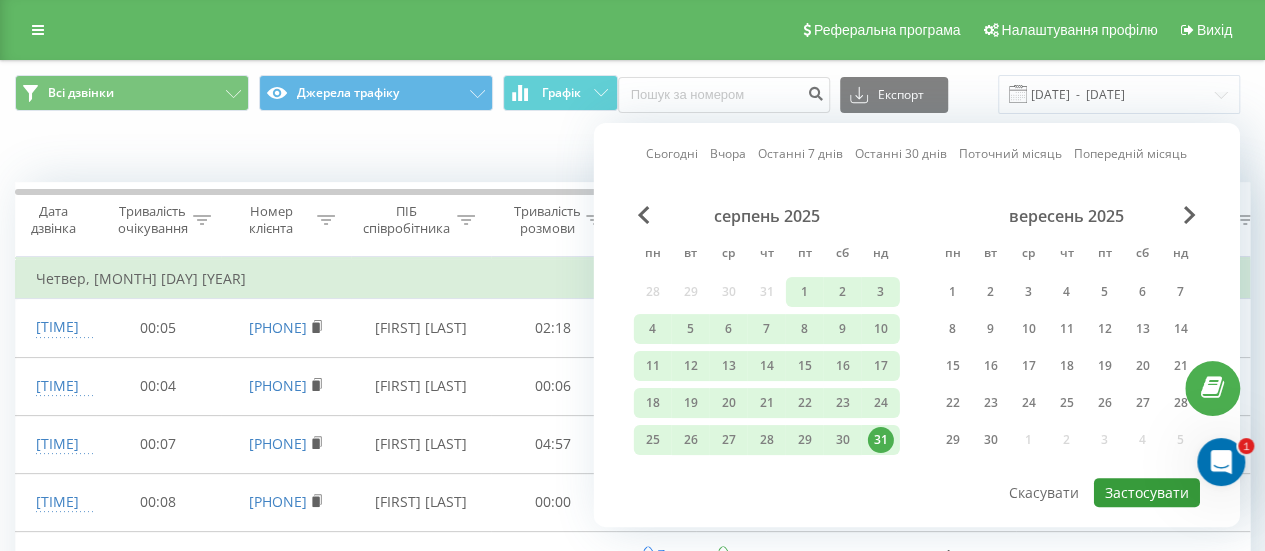 click on "Застосувати" at bounding box center (1147, 492) 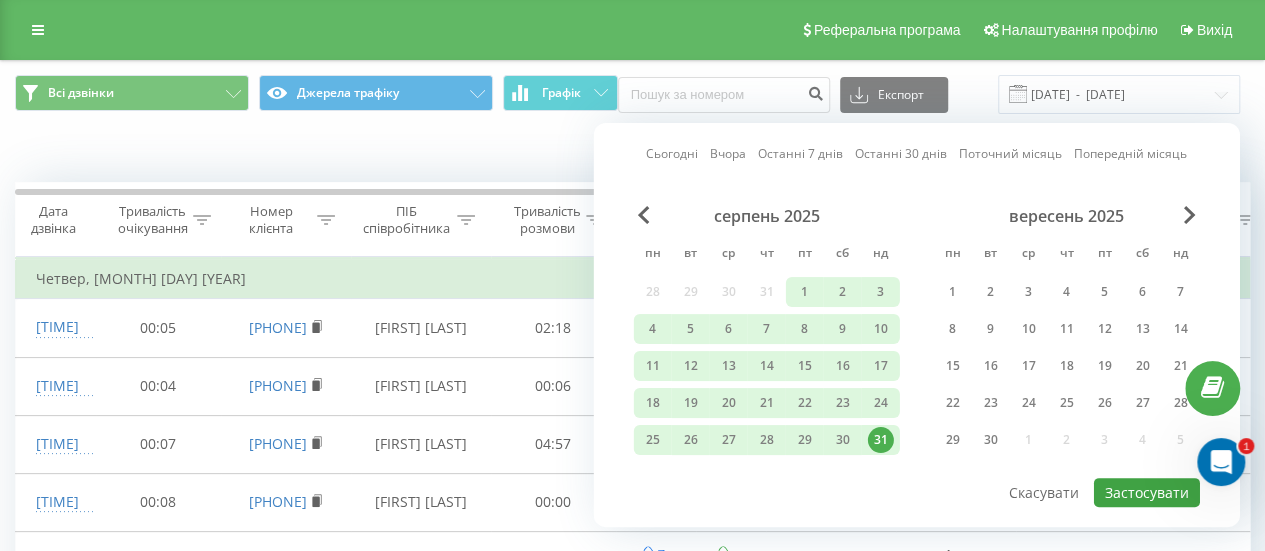 type on "20.03.2023  -  31.08.2025" 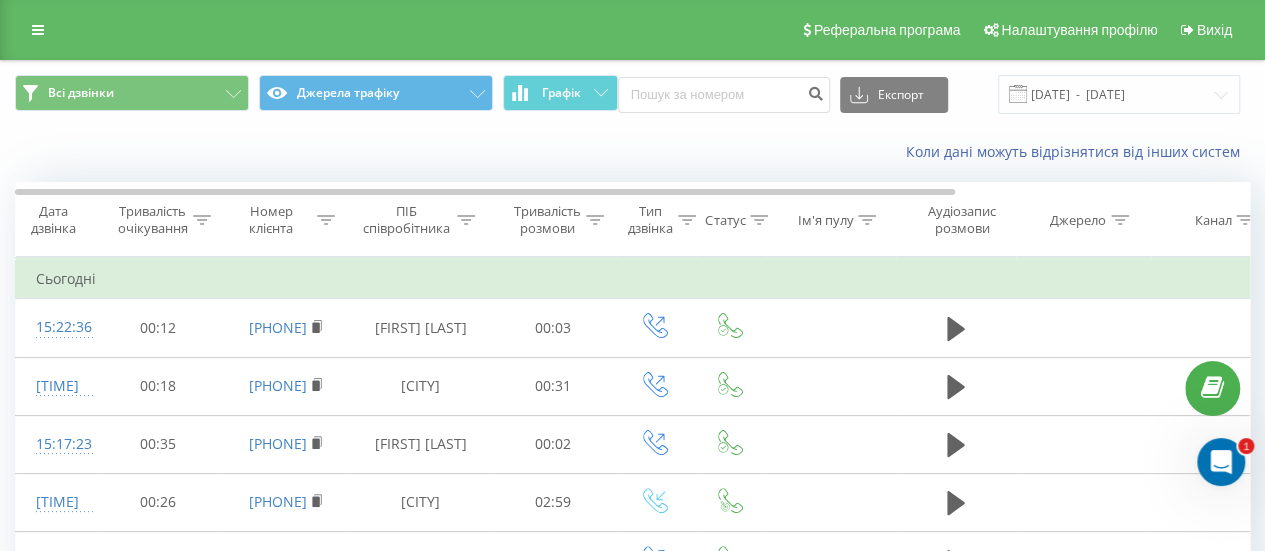 click 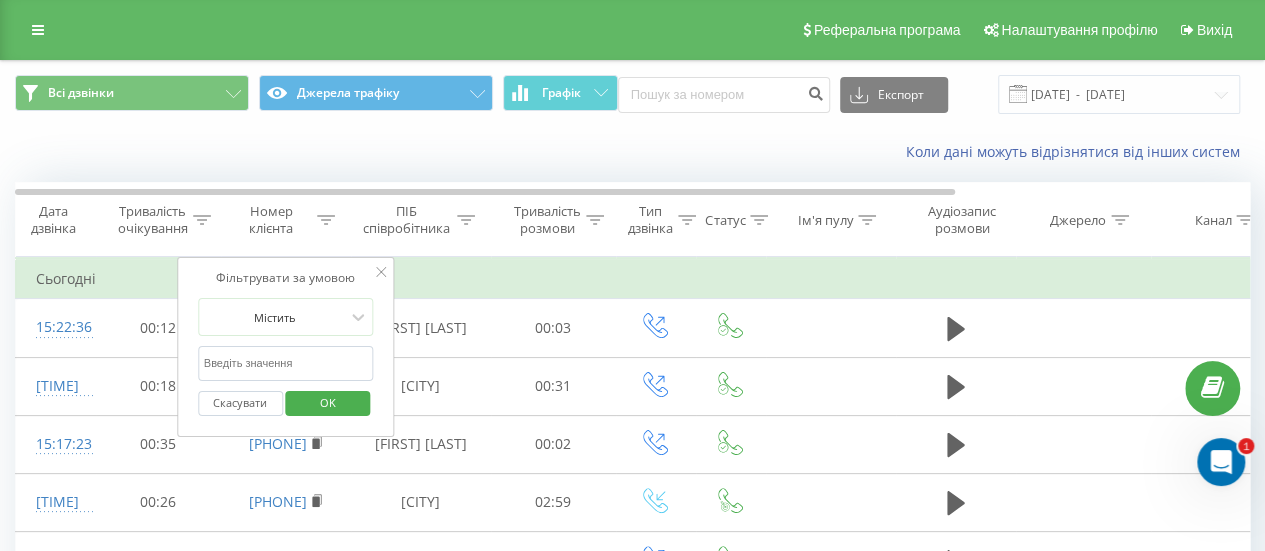 click at bounding box center (286, 363) 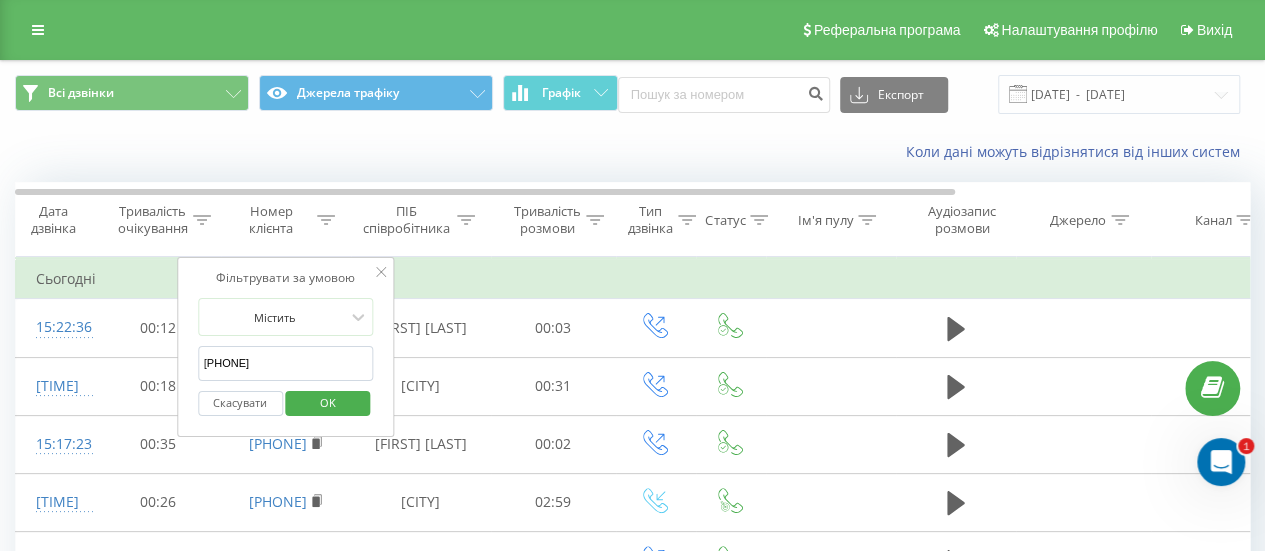 click on "OK" at bounding box center (328, 402) 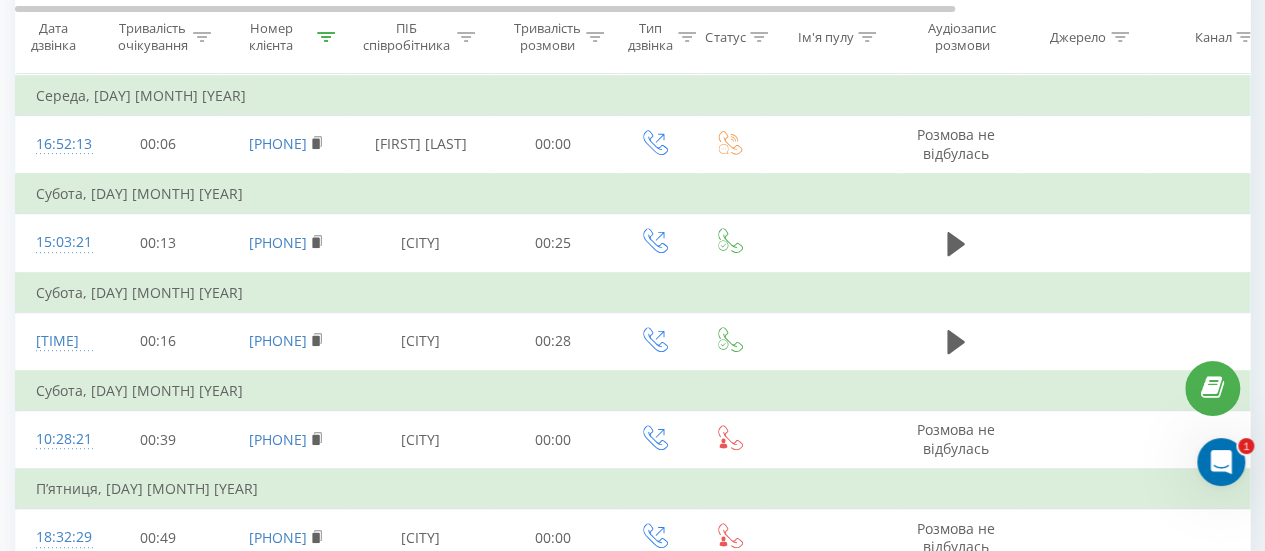 scroll, scrollTop: 0, scrollLeft: 0, axis: both 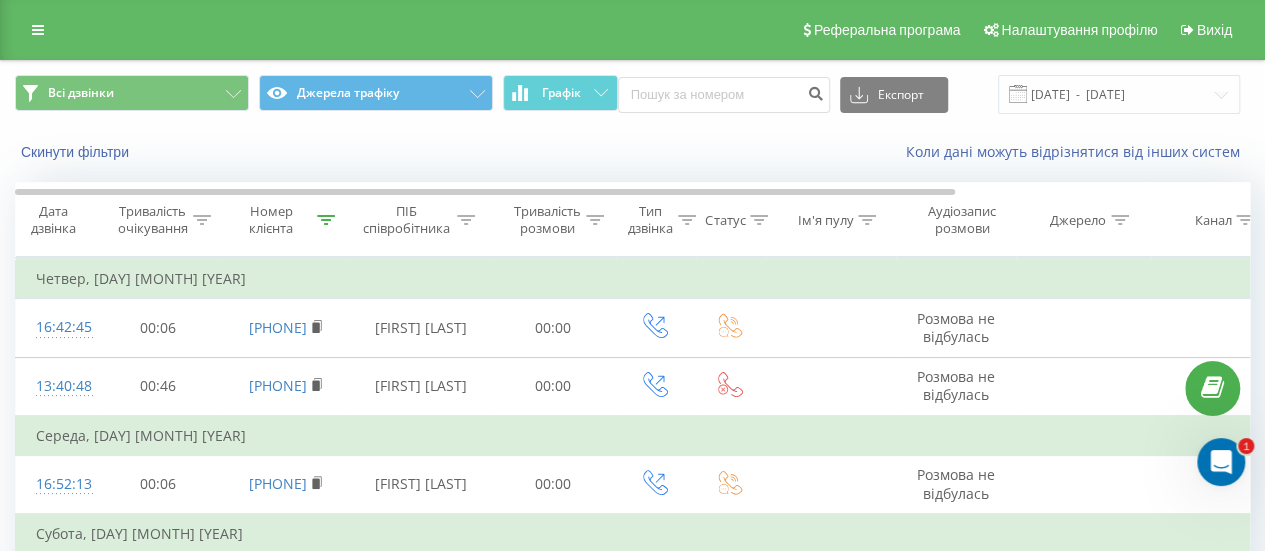 click on "Номер клієнта" at bounding box center [286, 220] 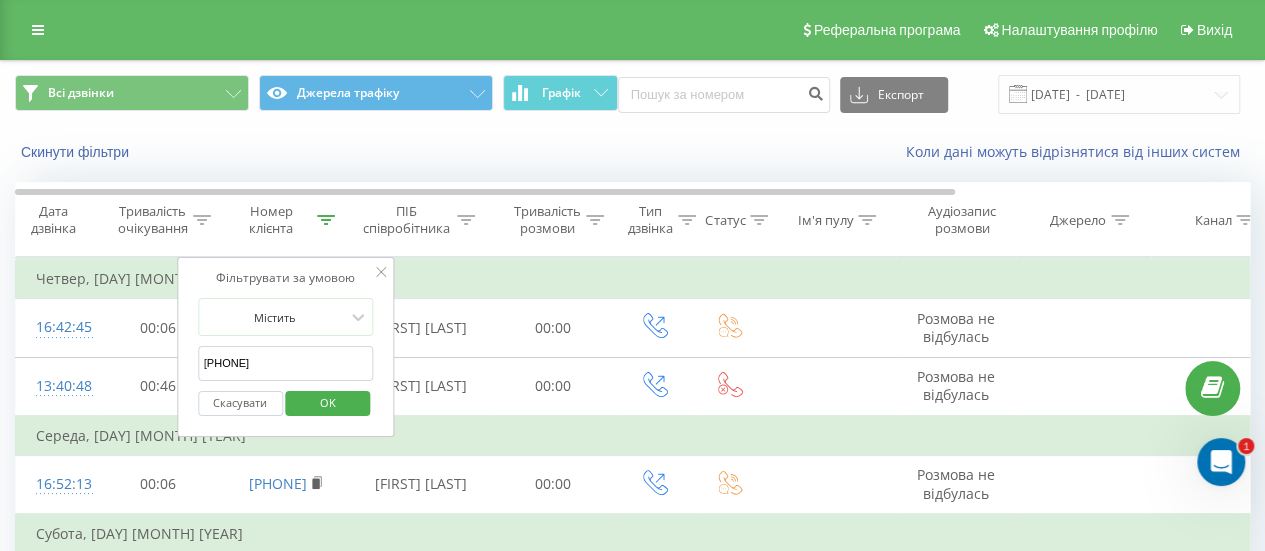 click on "Містить 380668693484 Скасувати OK" at bounding box center [286, 362] 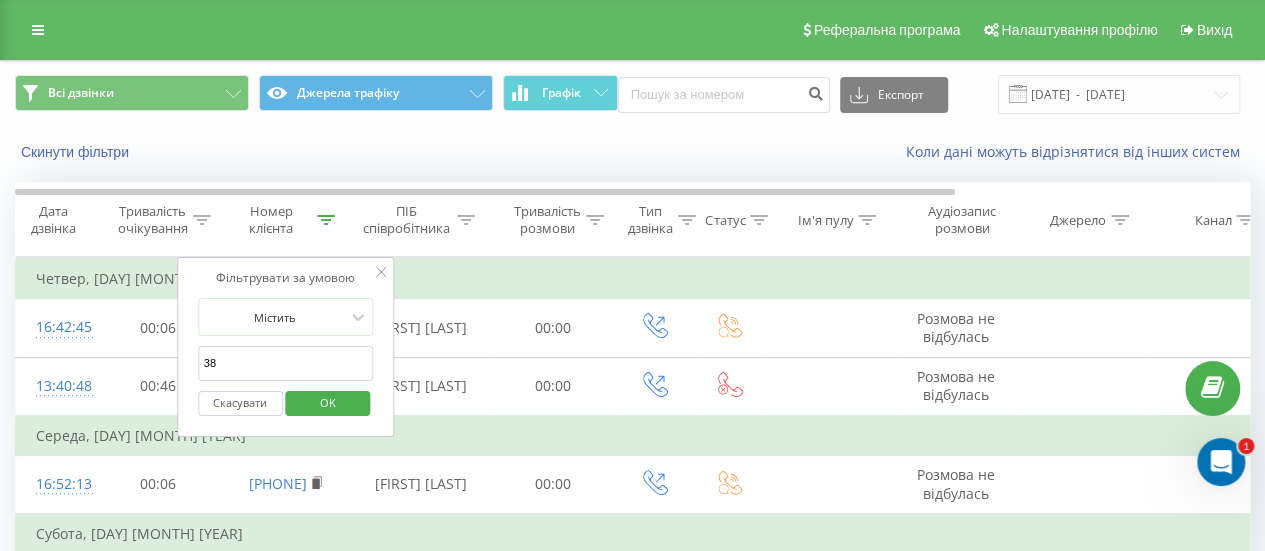 type on "3" 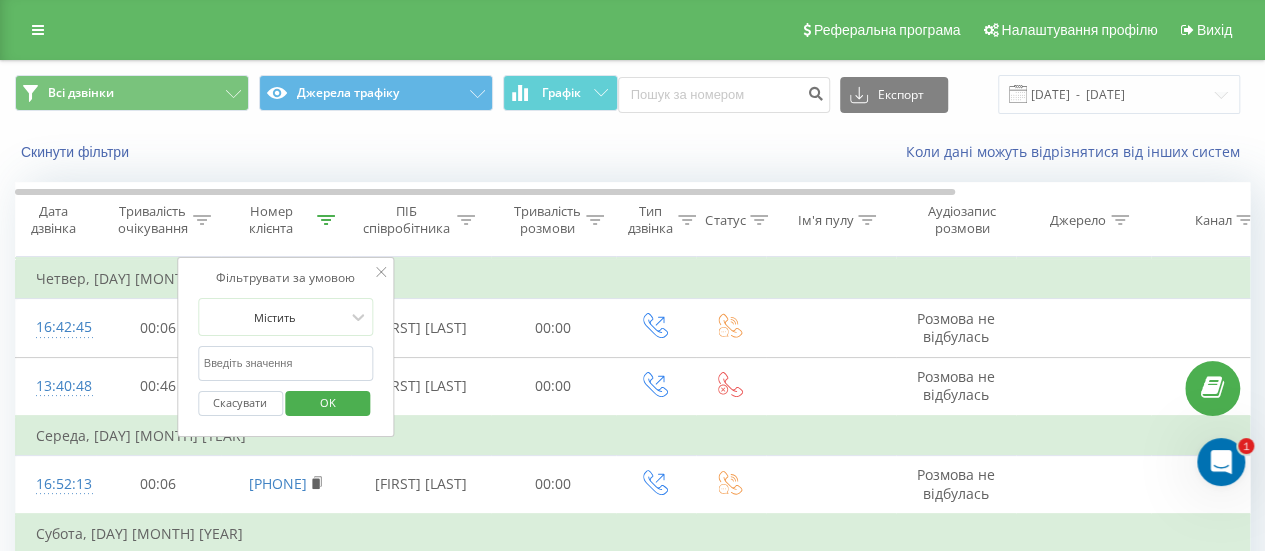 paste on "48535373443" 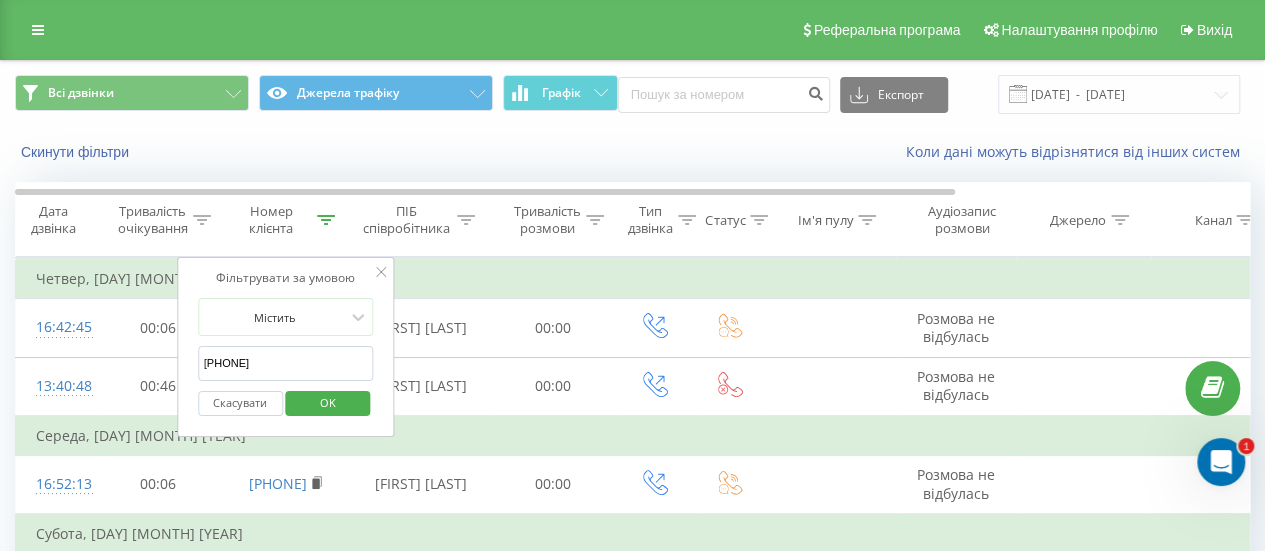 type on "48535373443" 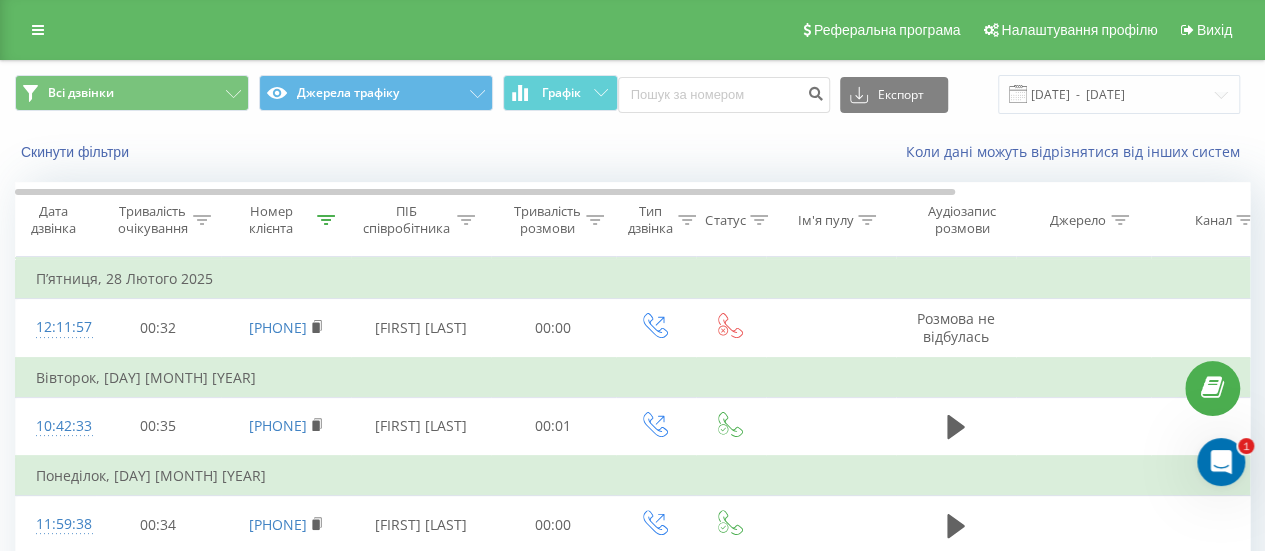 scroll, scrollTop: 0, scrollLeft: 10, axis: horizontal 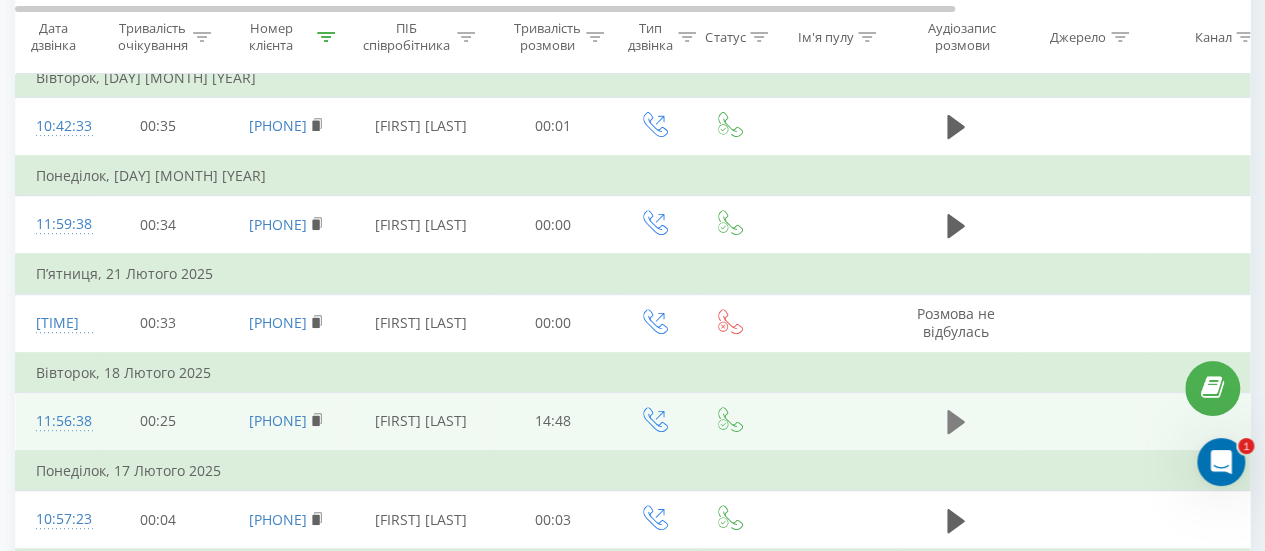 click 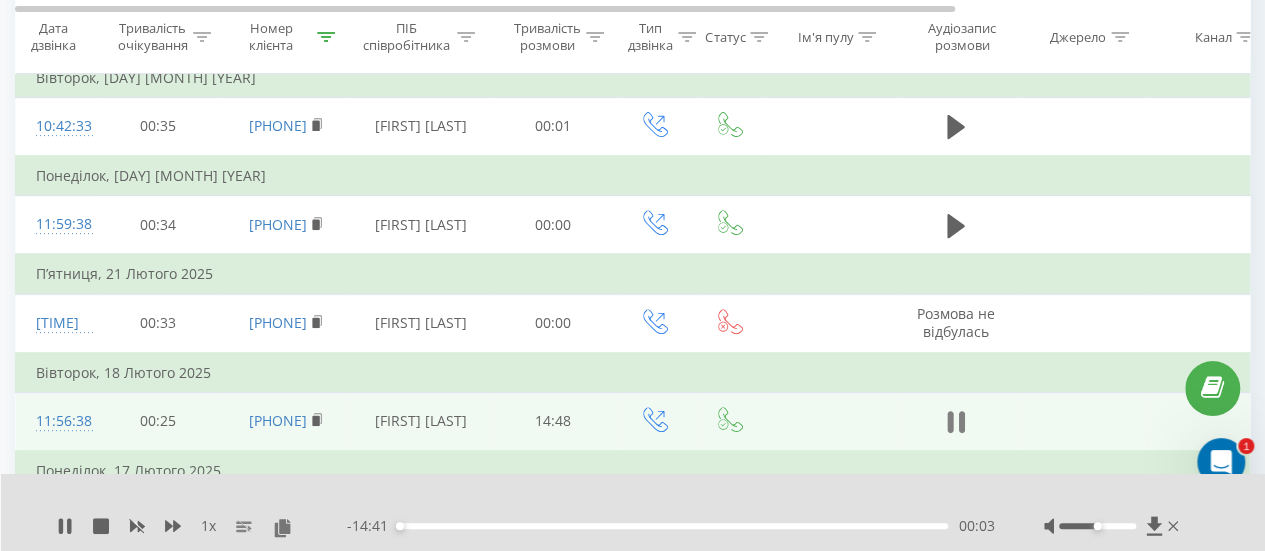 click at bounding box center [956, 422] 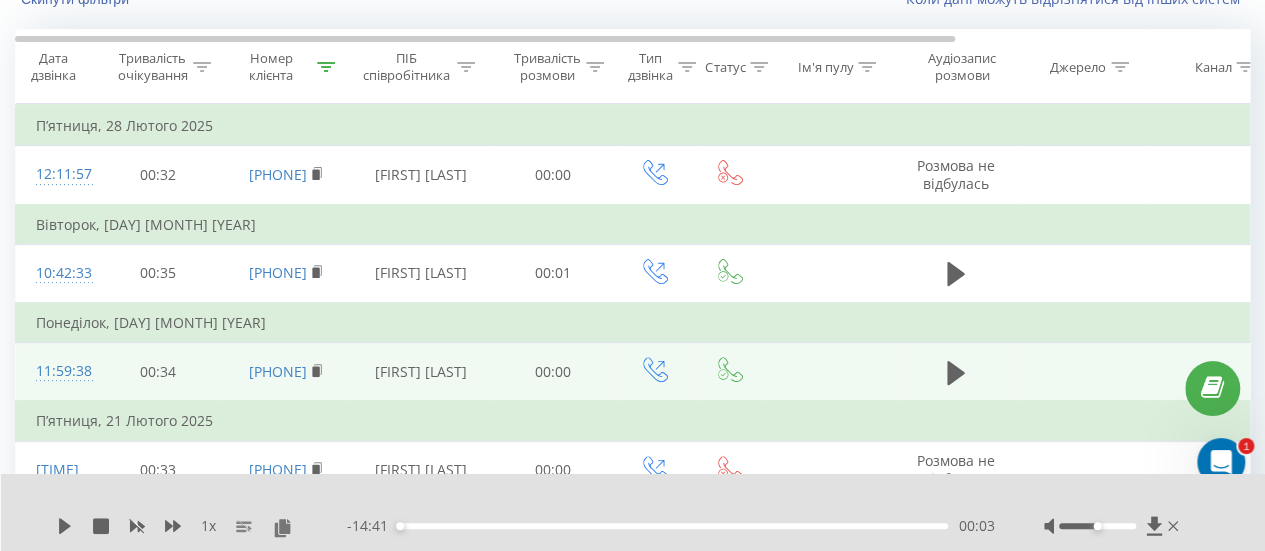 scroll, scrollTop: 149, scrollLeft: 0, axis: vertical 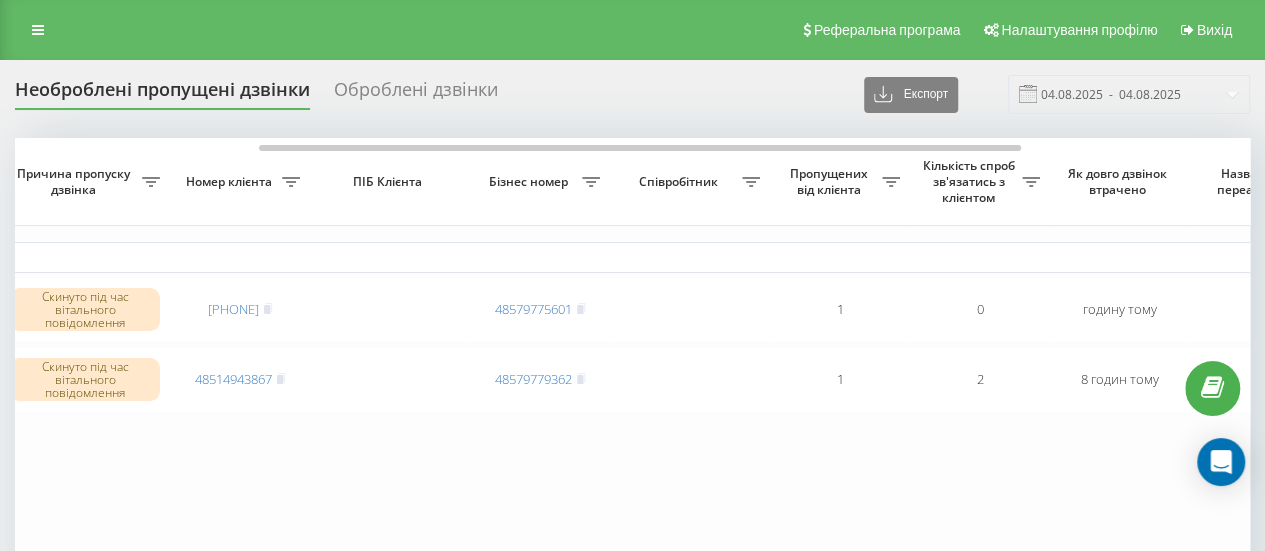 click on "Сьогодні 2025-08-04 16:26:59 16:26 Скинуто під час вітального повідомлення 48516255811 48579775601 1 0 годину тому ТБ Обробити Не вдалося зв'язатися Зв'язався з клієнтом за допомогою іншого каналу Клієнт передзвонив сам з іншого номера Інший варіант 2025-08-04 09:44:54 09:44 Скинуто під час вітального повідомлення 48514943867 48579779362 1 2 8 годин тому ВТК Обробити Не вдалося зв'язатися Зв'язався з клієнтом за допомогою іншого каналу Клієнт передзвонив сам з іншого номера Інший варіант" at bounding box center (620, 347) 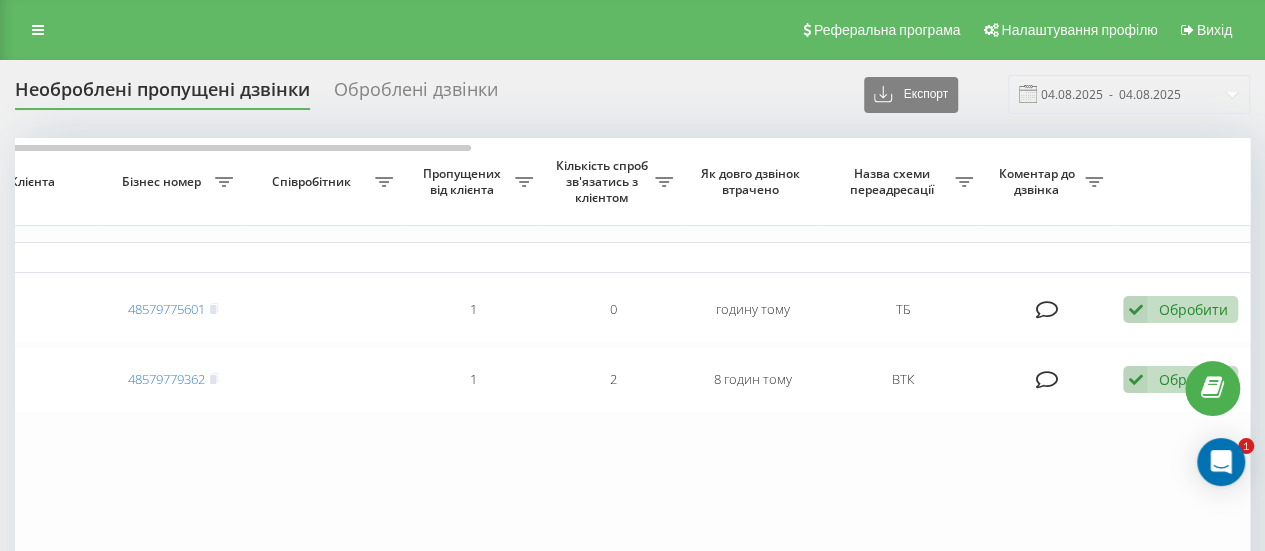 scroll, scrollTop: 0, scrollLeft: 0, axis: both 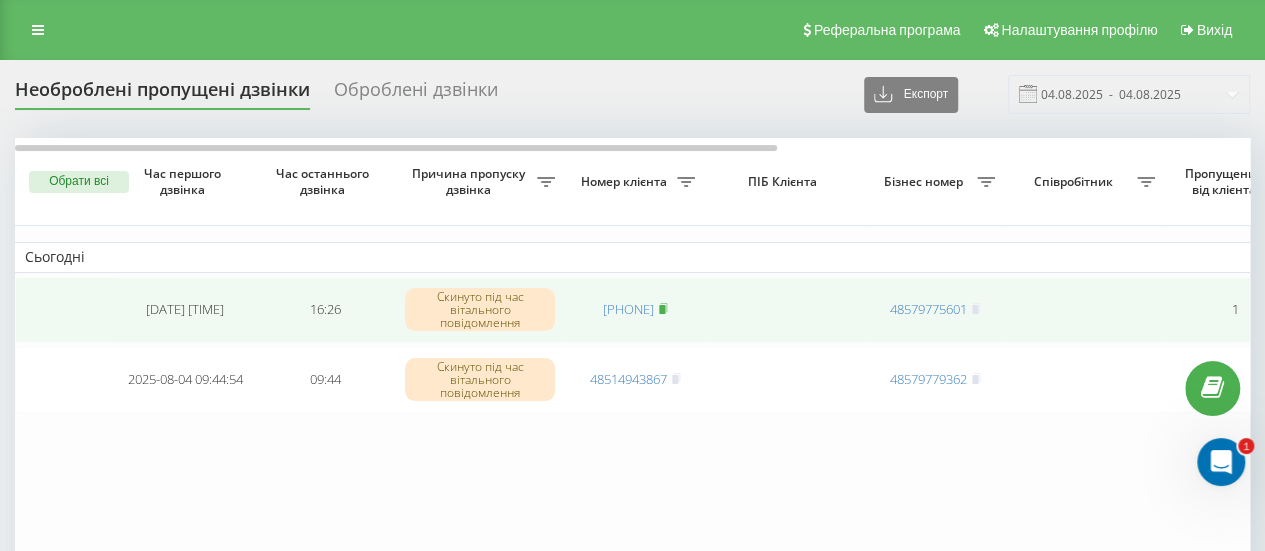 click 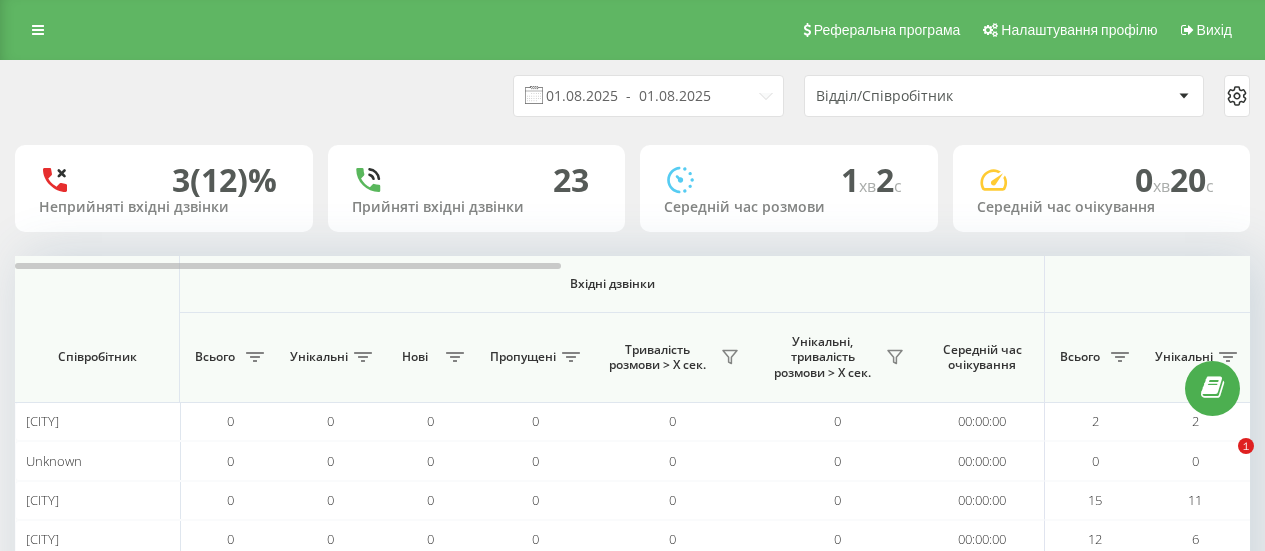 scroll, scrollTop: 0, scrollLeft: 0, axis: both 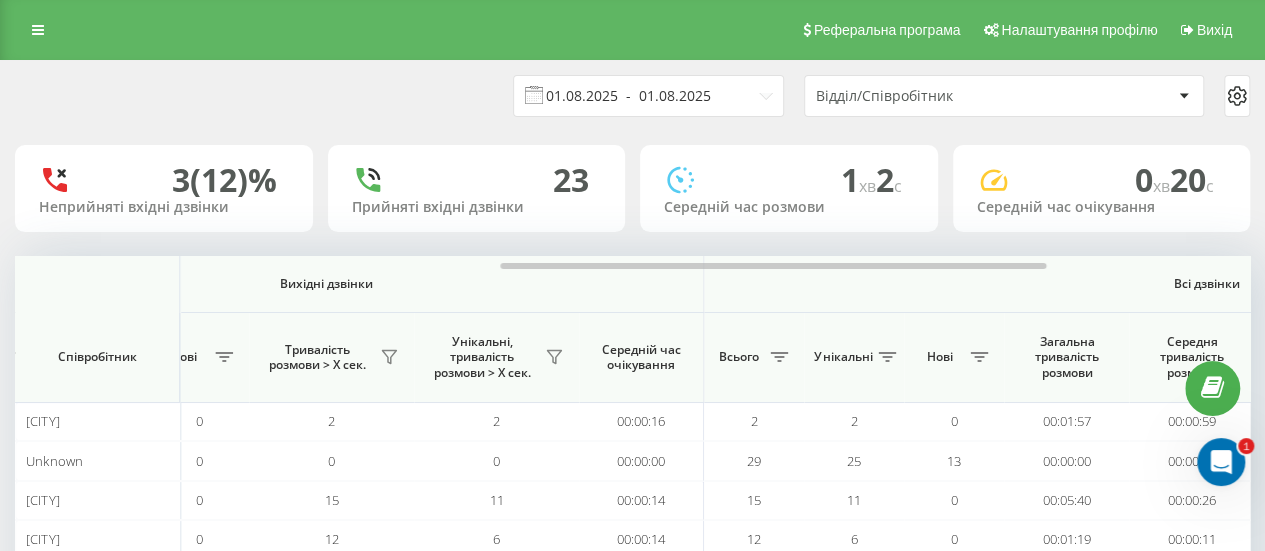 click on "01.08.2025  -  01.08.2025" at bounding box center [648, 96] 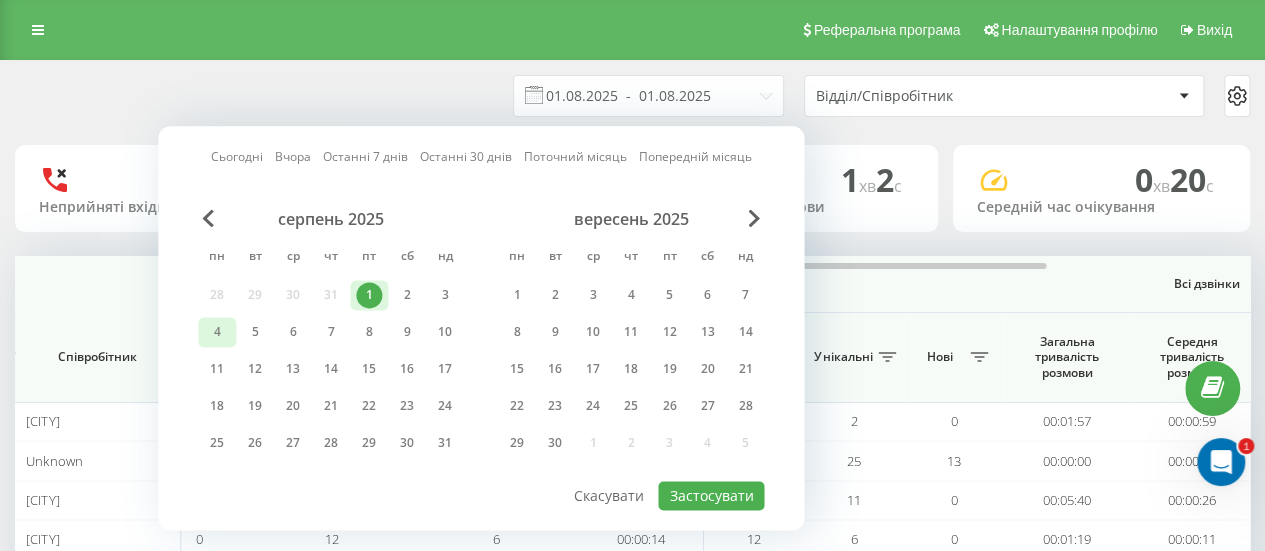 click on "4" at bounding box center (217, 332) 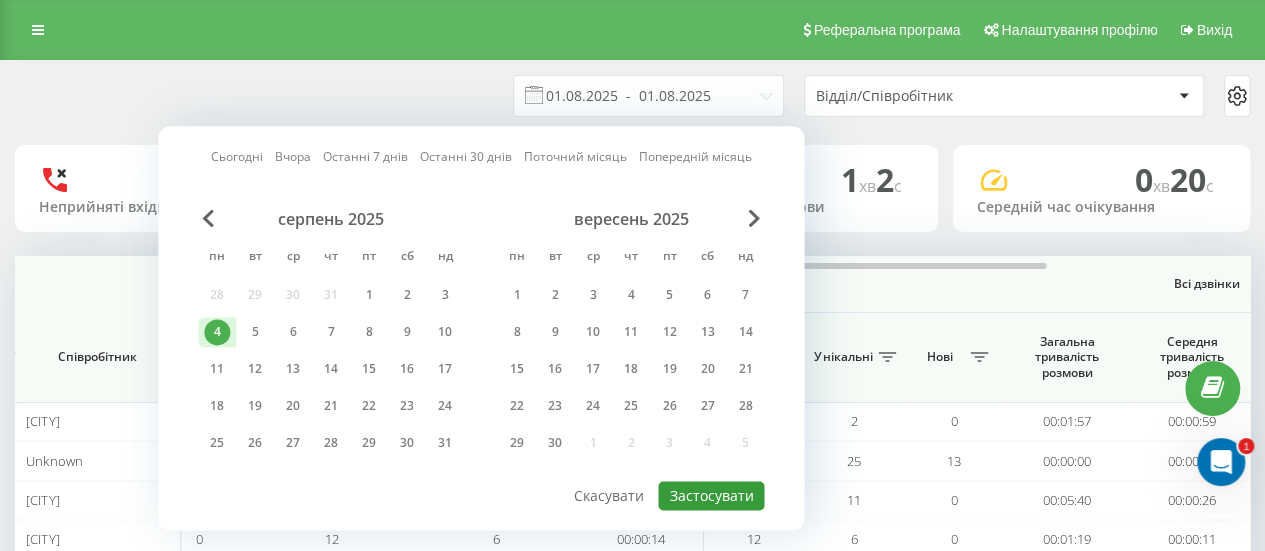 click on "Застосувати" at bounding box center (711, 495) 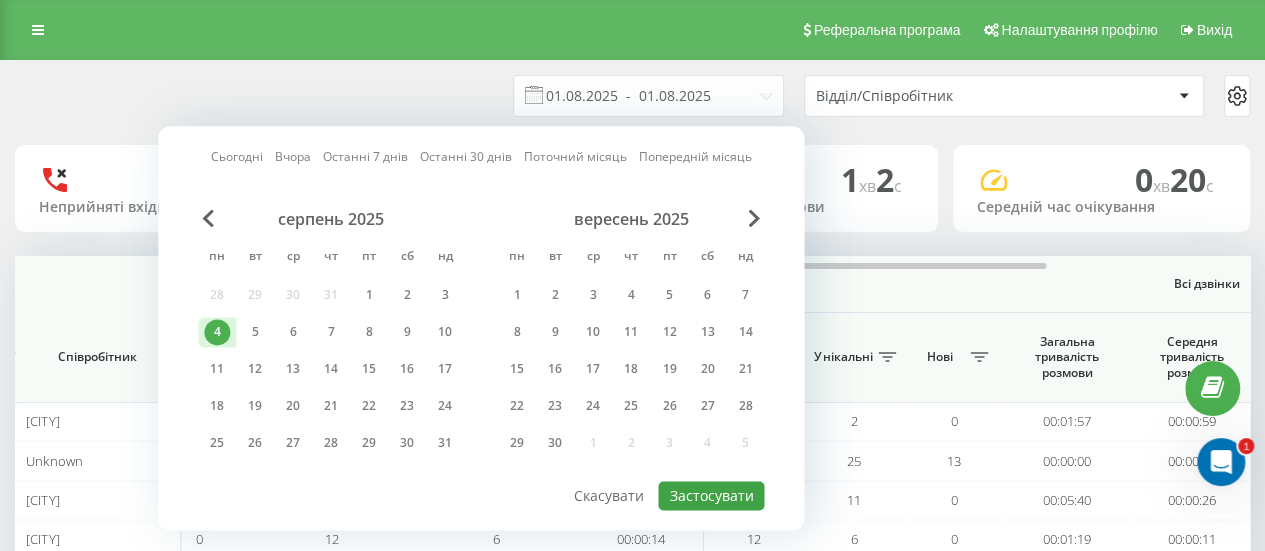 type on "04.08.2025  -  04.08.2025" 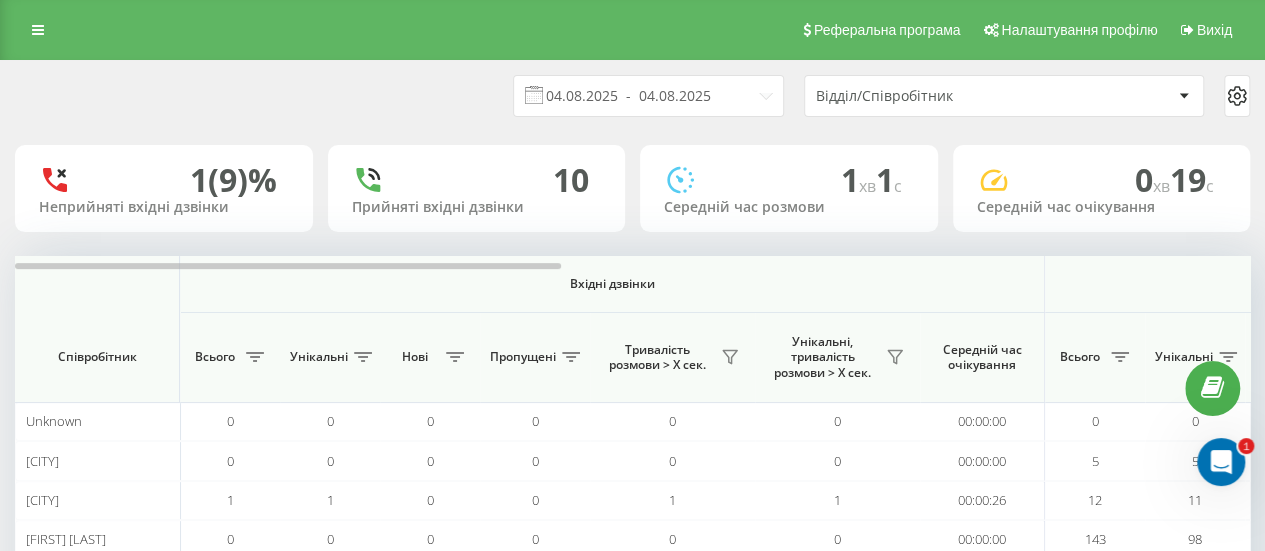 scroll, scrollTop: 152, scrollLeft: 0, axis: vertical 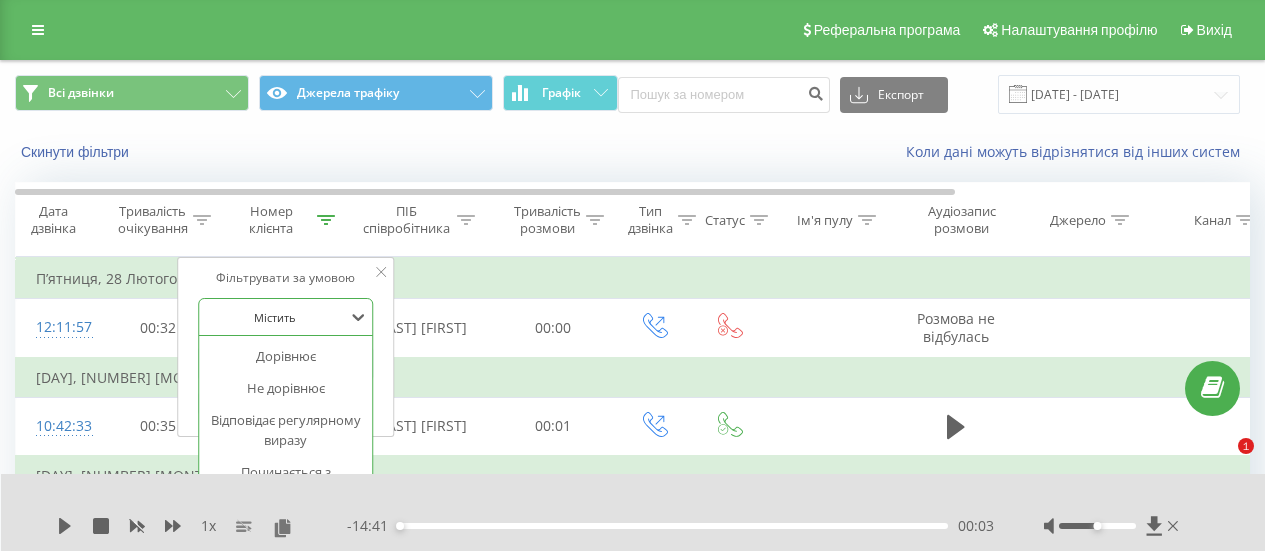 click at bounding box center (275, 317) 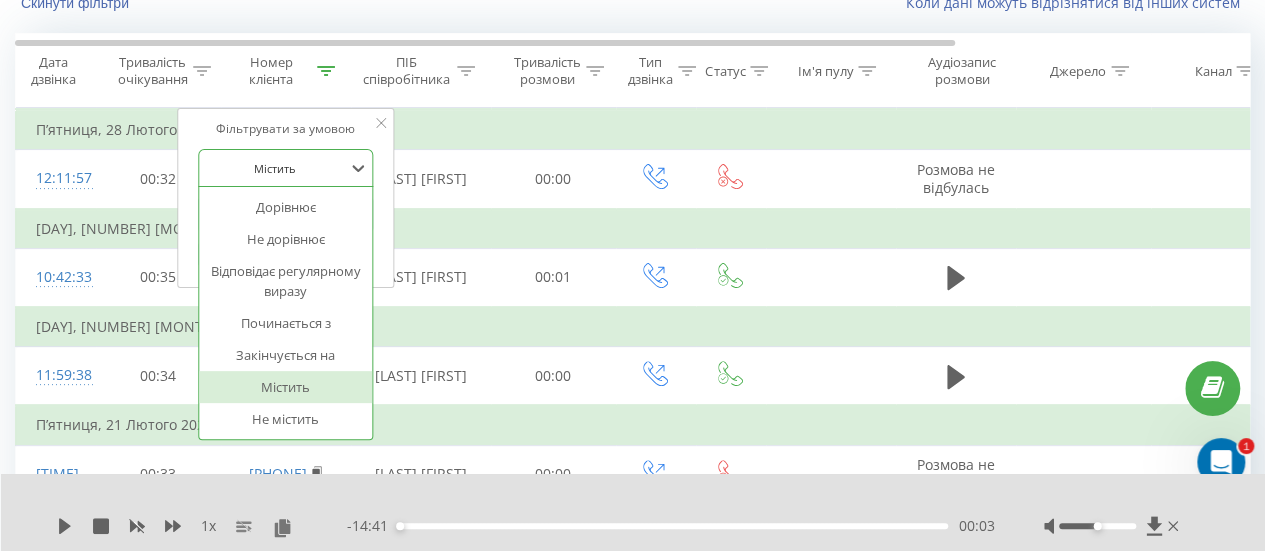 scroll, scrollTop: 0, scrollLeft: 0, axis: both 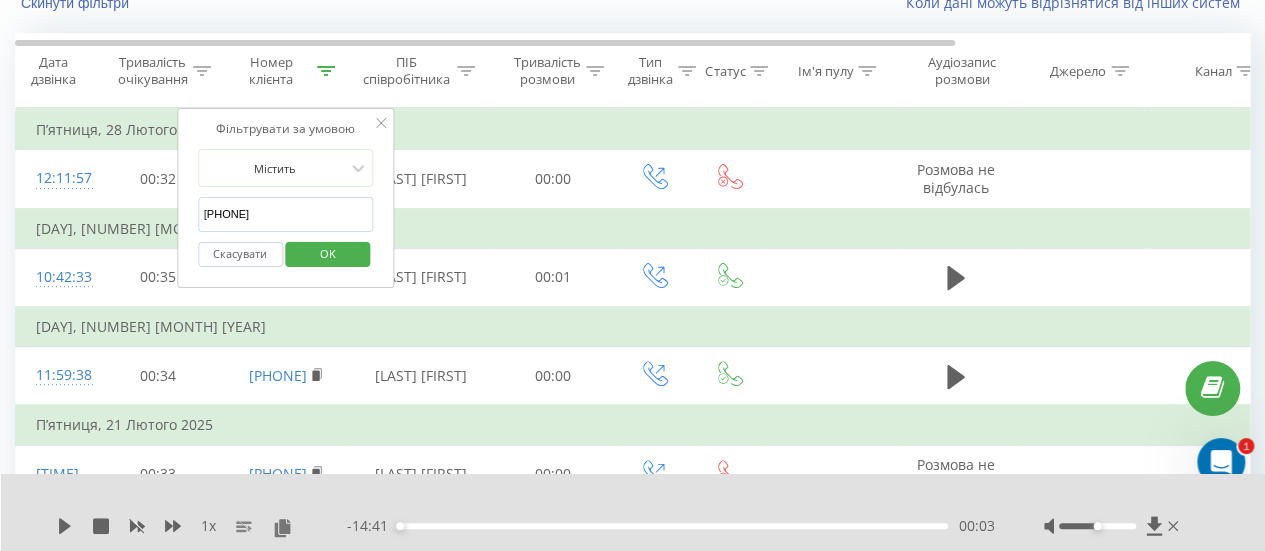 click on "П’ятниця, 28 Лютого 2025" at bounding box center (826, 130) 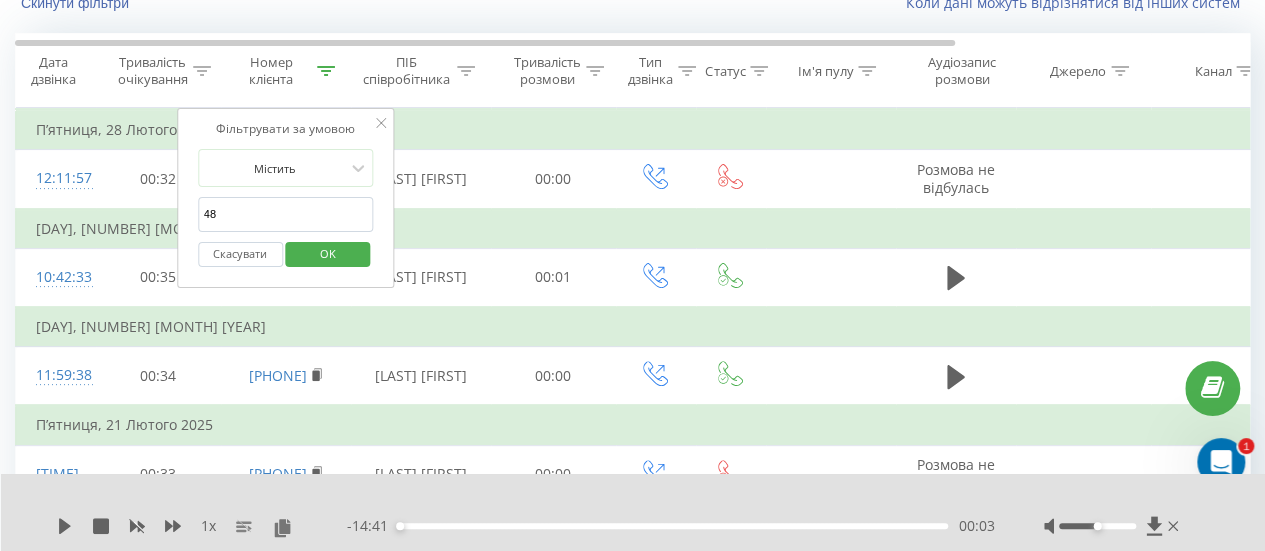 type on "4" 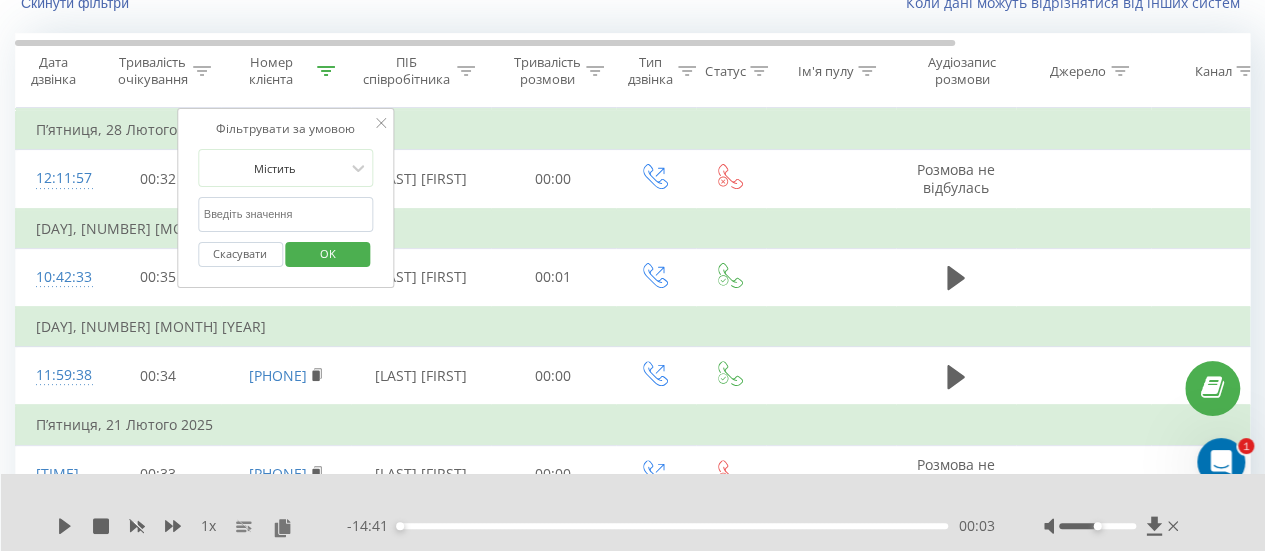 paste on "48695495334" 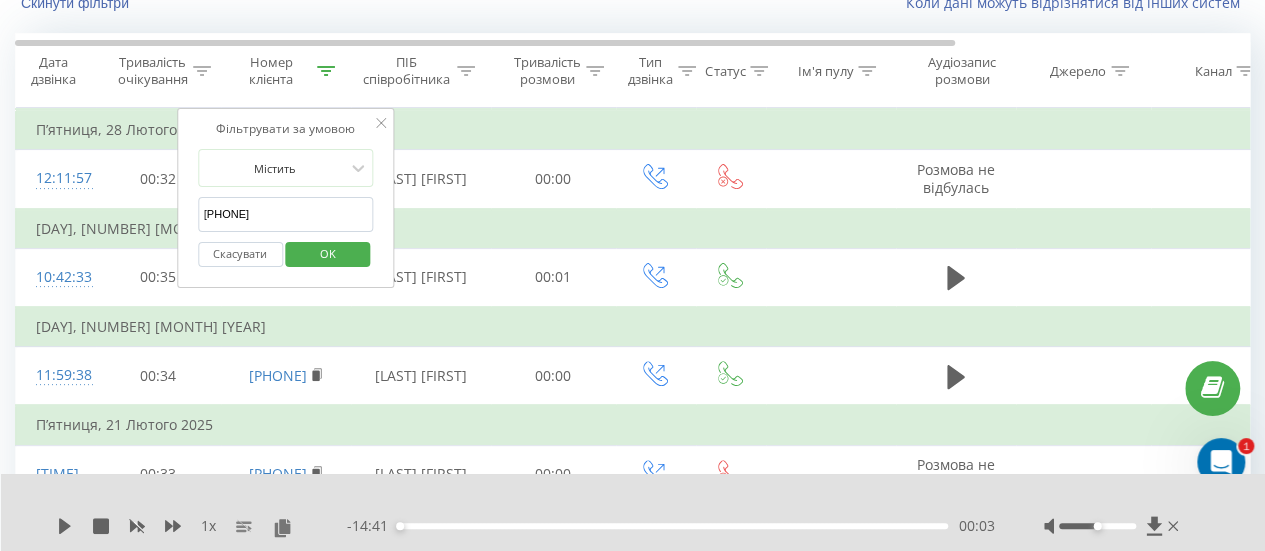 type on "48695495334" 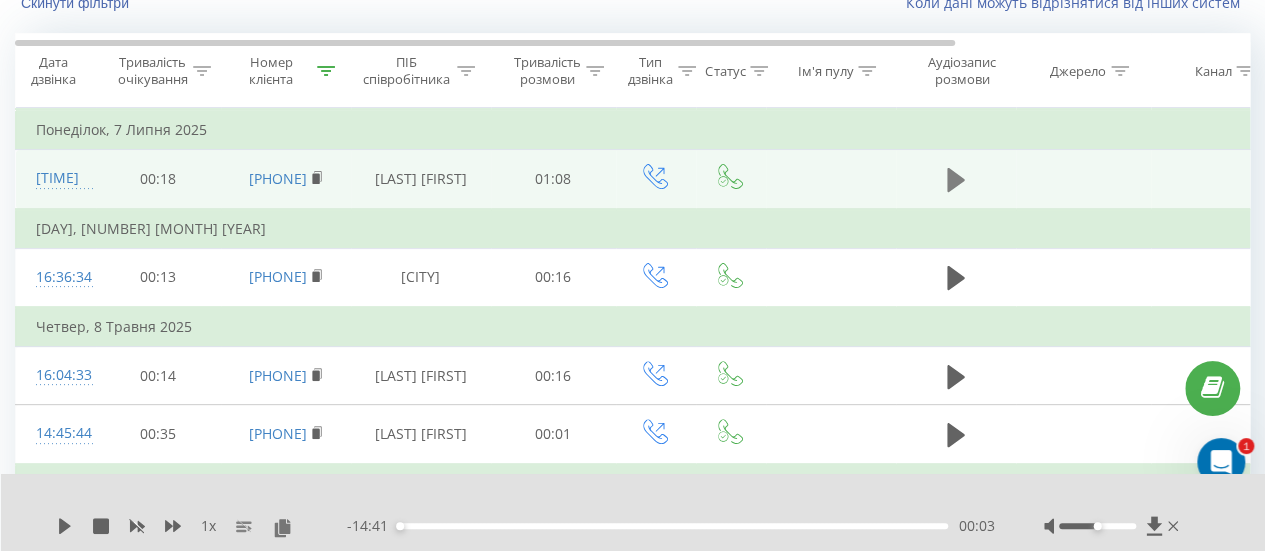 click 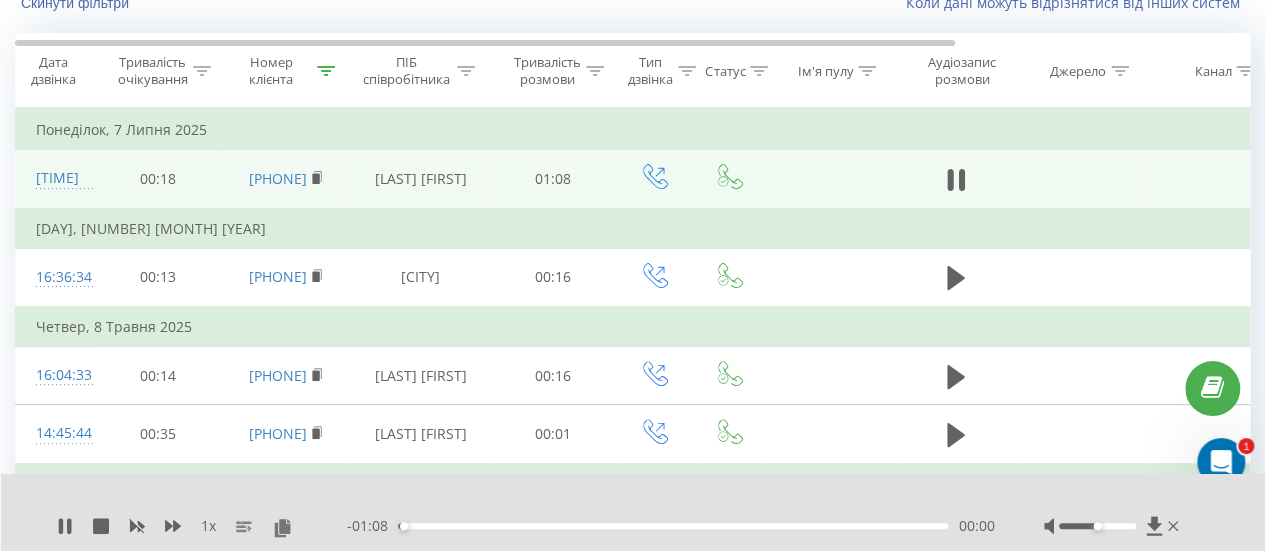 click on "00:00" at bounding box center (673, 526) 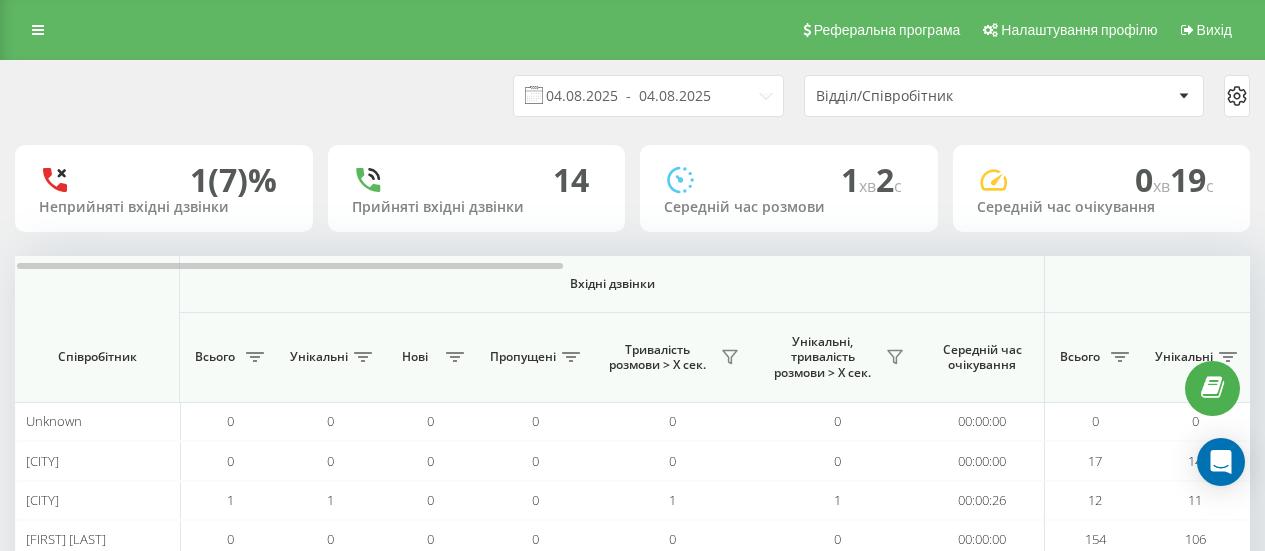scroll, scrollTop: 152, scrollLeft: 0, axis: vertical 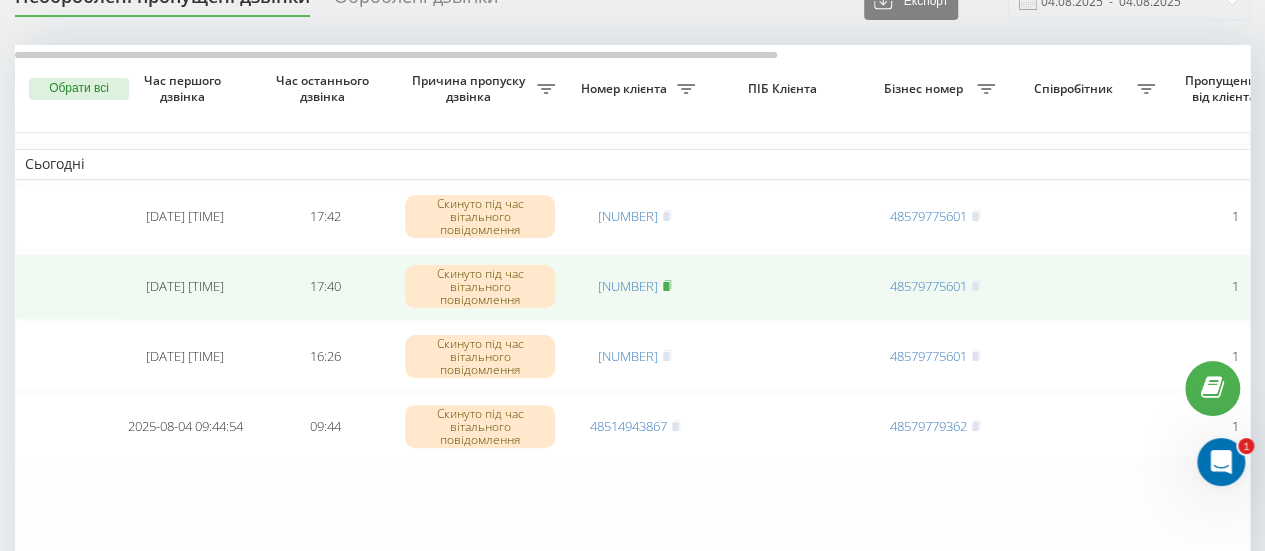 click 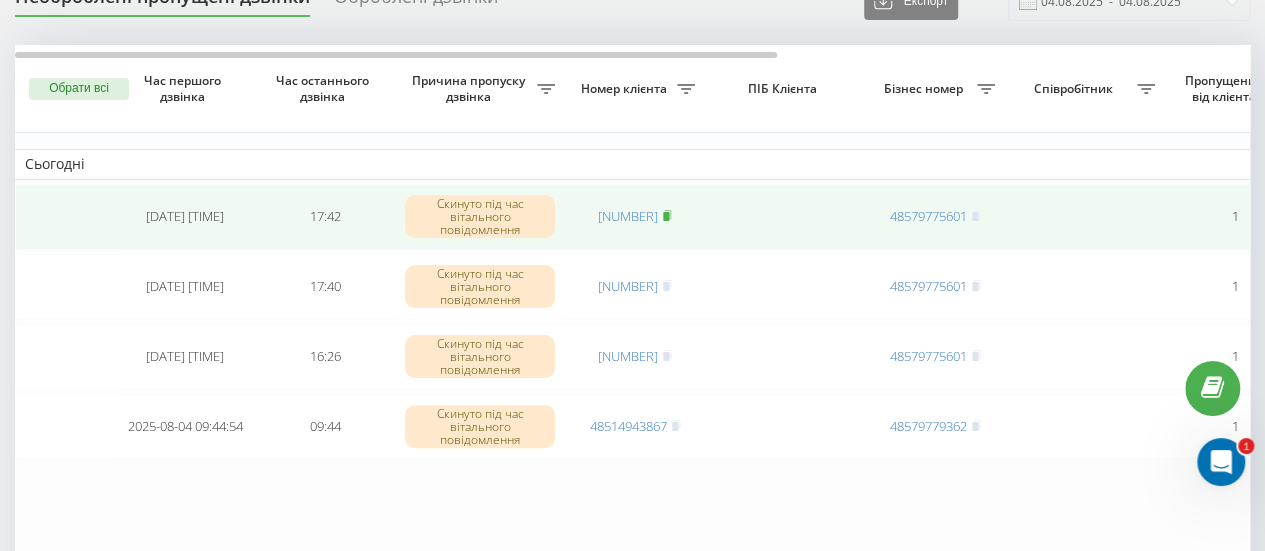 click 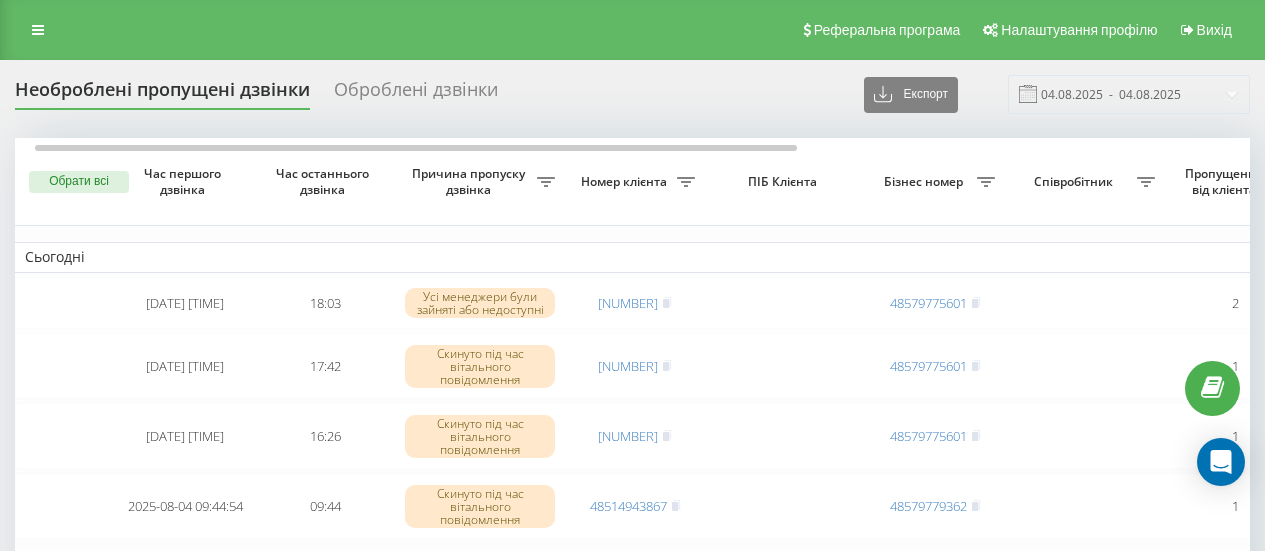 scroll, scrollTop: 98, scrollLeft: 0, axis: vertical 